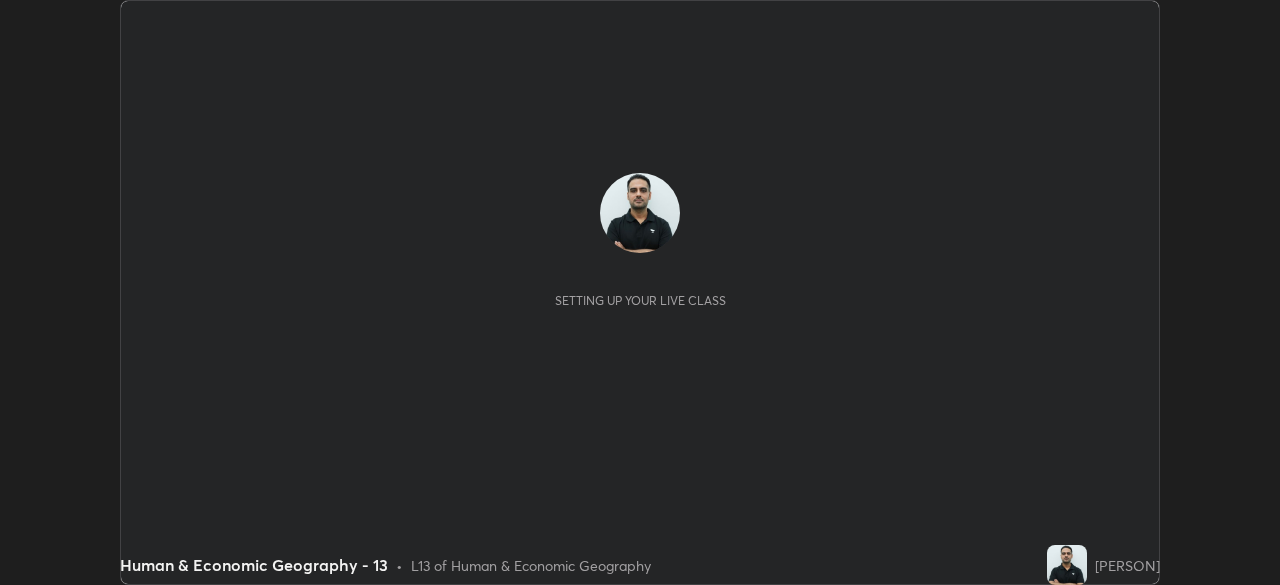 scroll, scrollTop: 0, scrollLeft: 0, axis: both 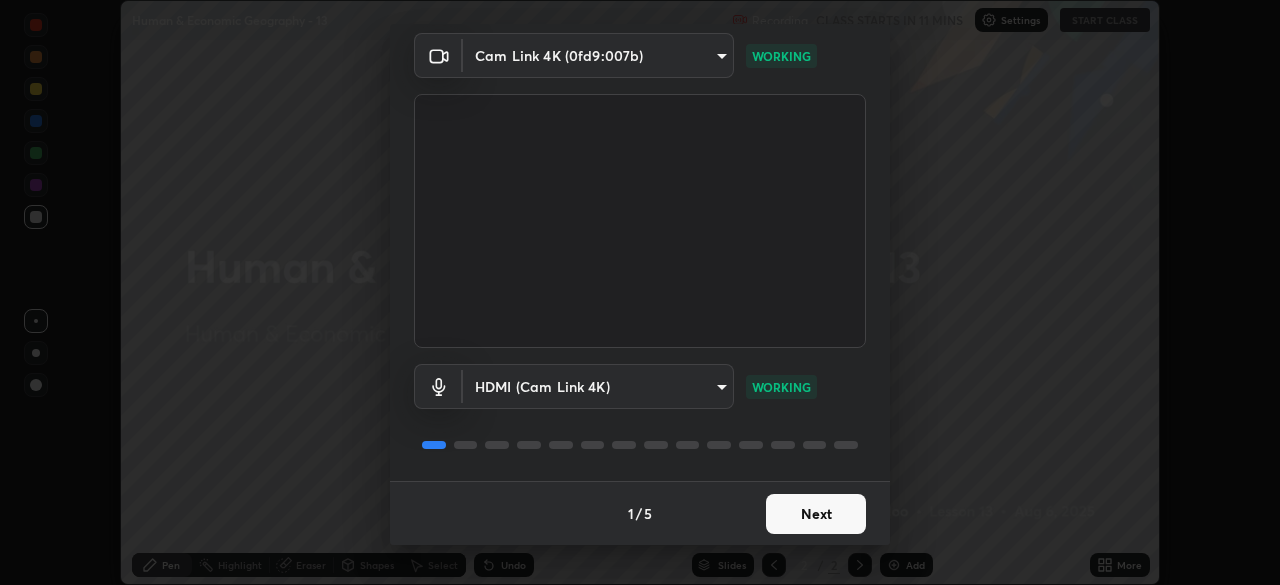 click on "Next" at bounding box center [816, 514] 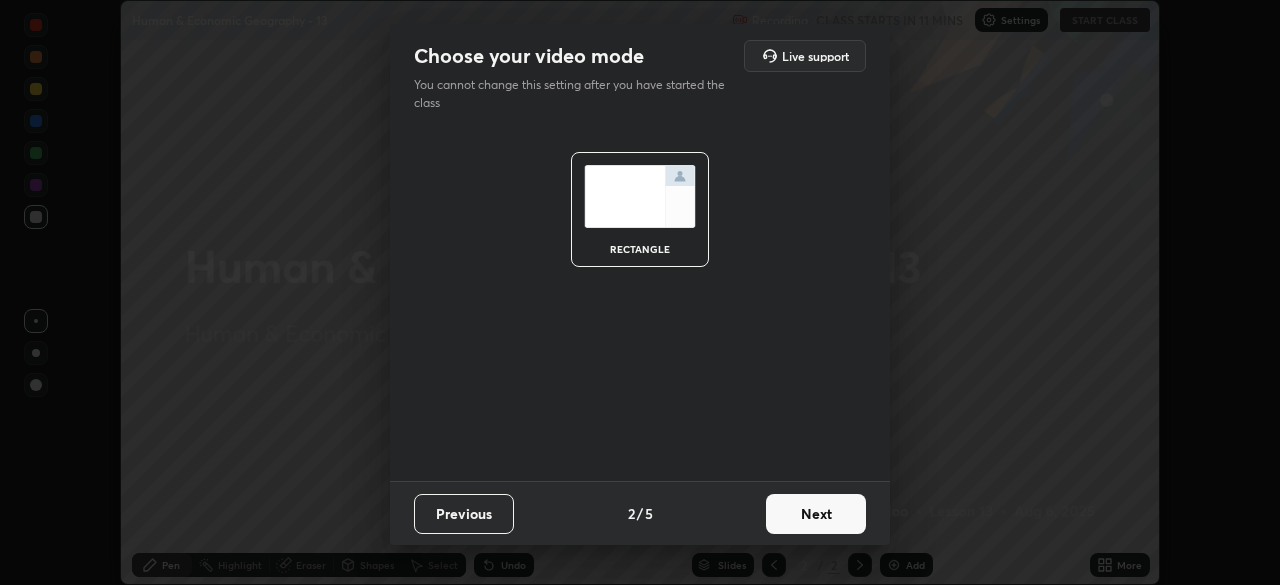 scroll, scrollTop: 0, scrollLeft: 0, axis: both 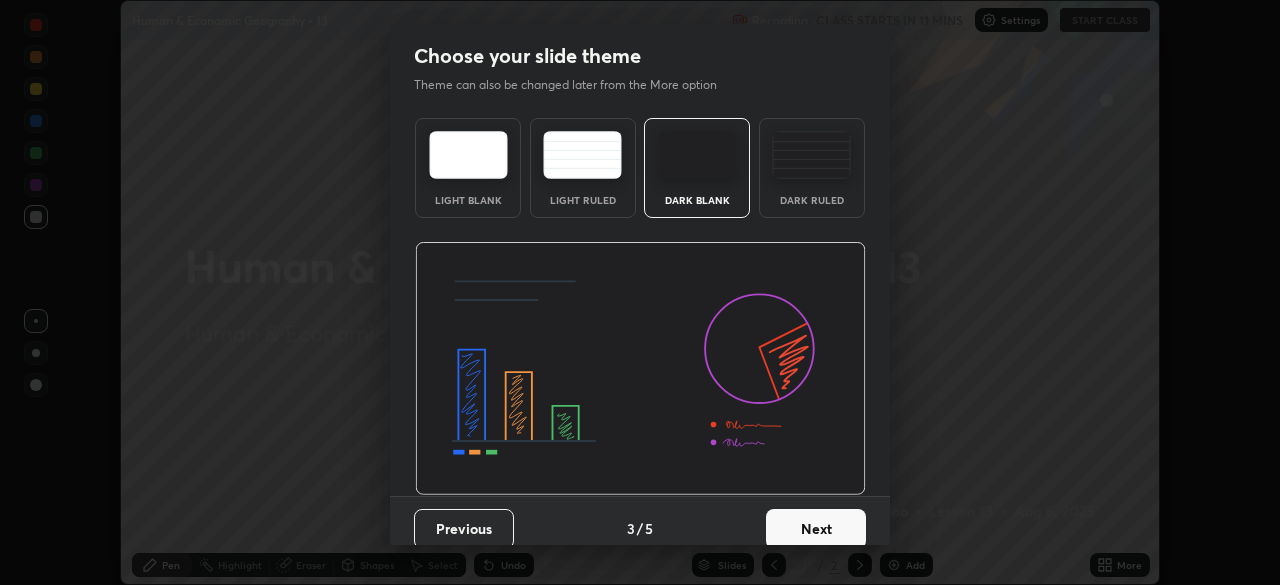 click on "Next" at bounding box center [816, 529] 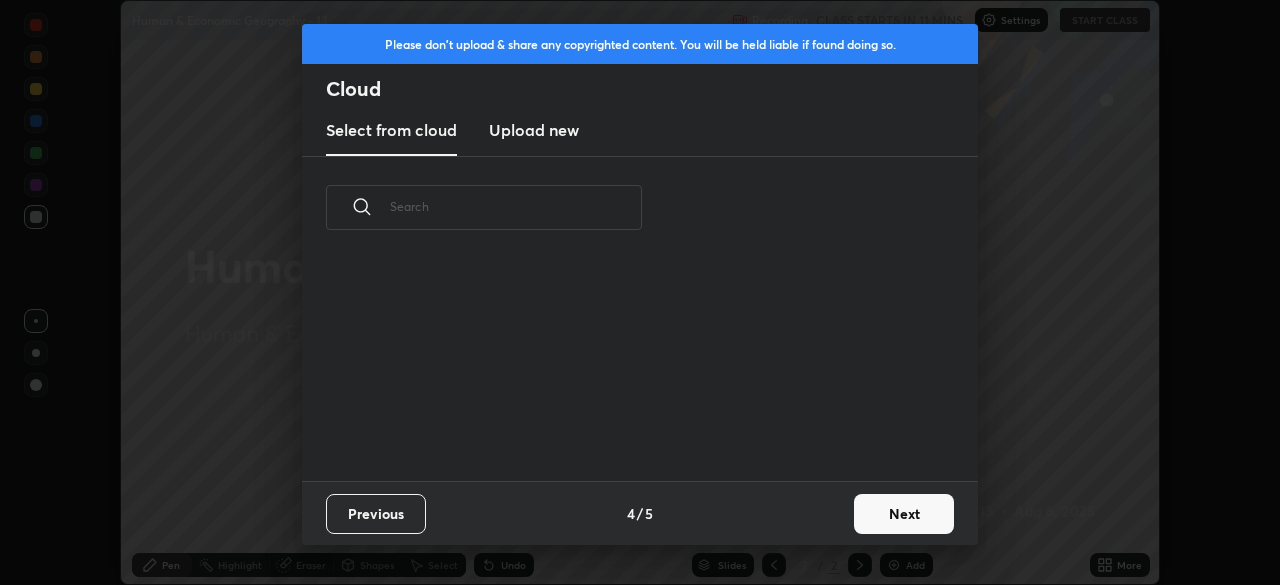 scroll, scrollTop: 7, scrollLeft: 11, axis: both 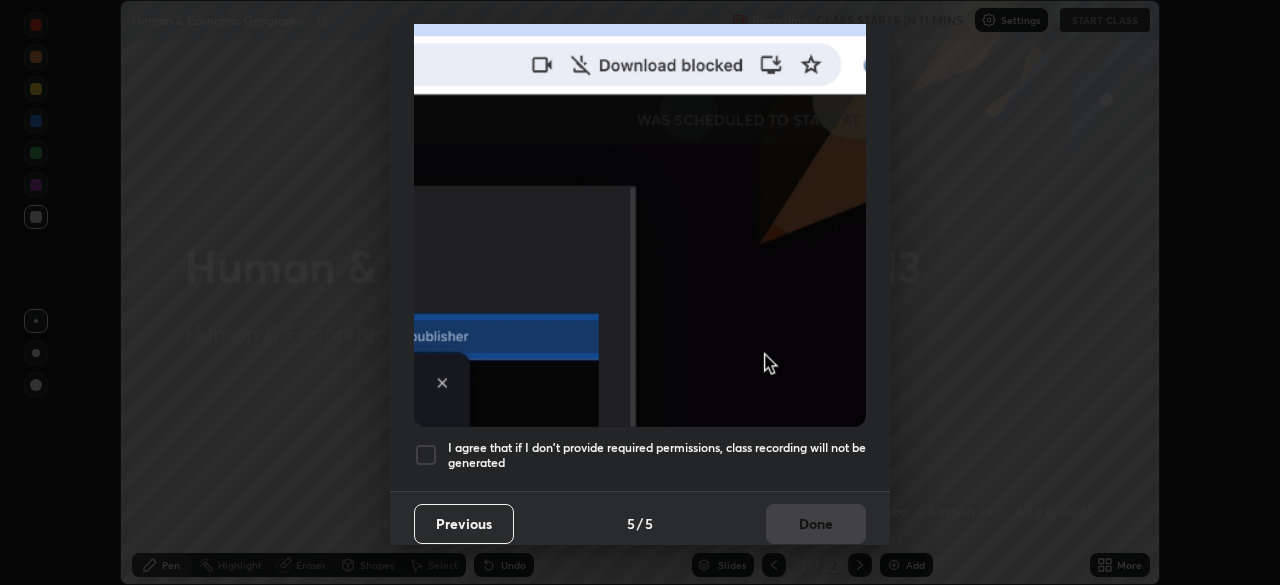 click at bounding box center (426, 455) 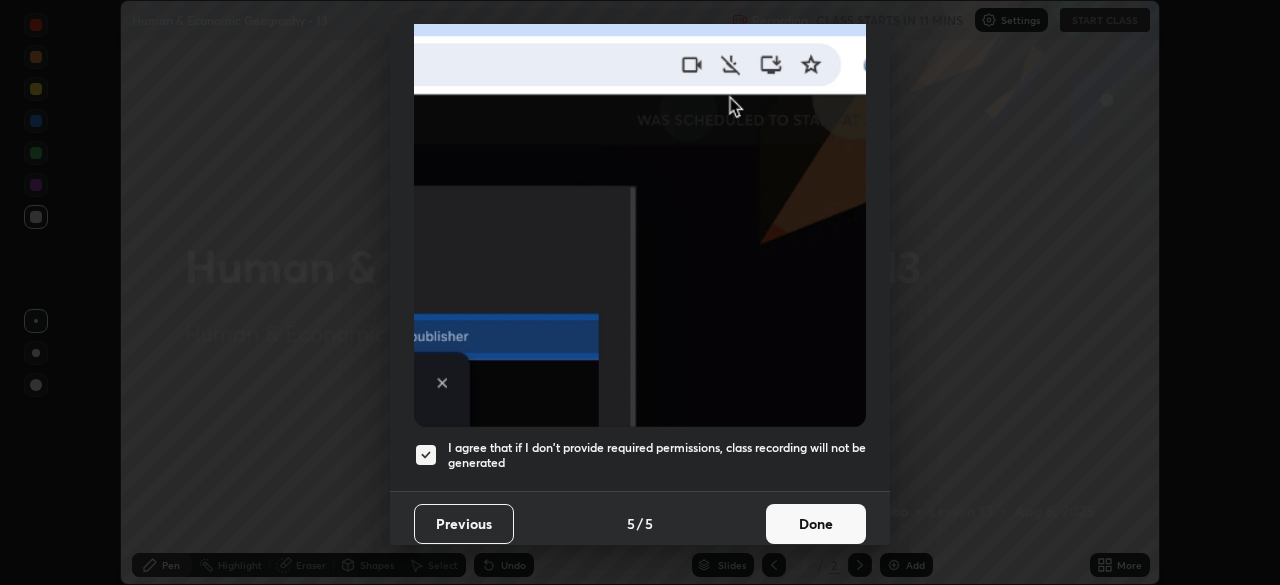 click on "Done" at bounding box center (816, 524) 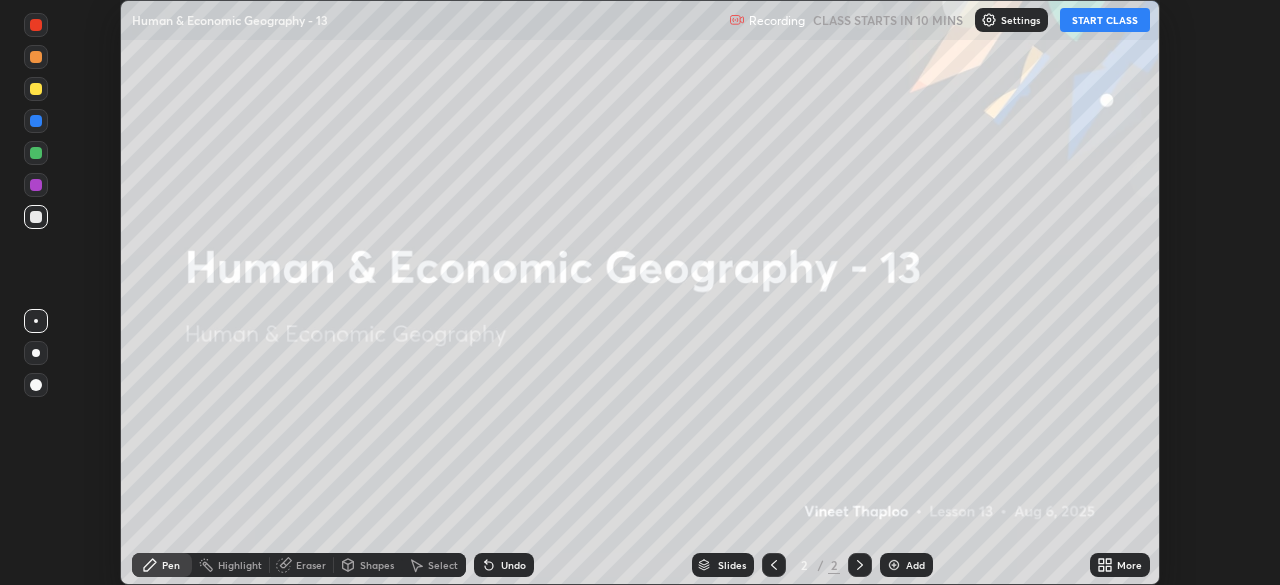 click 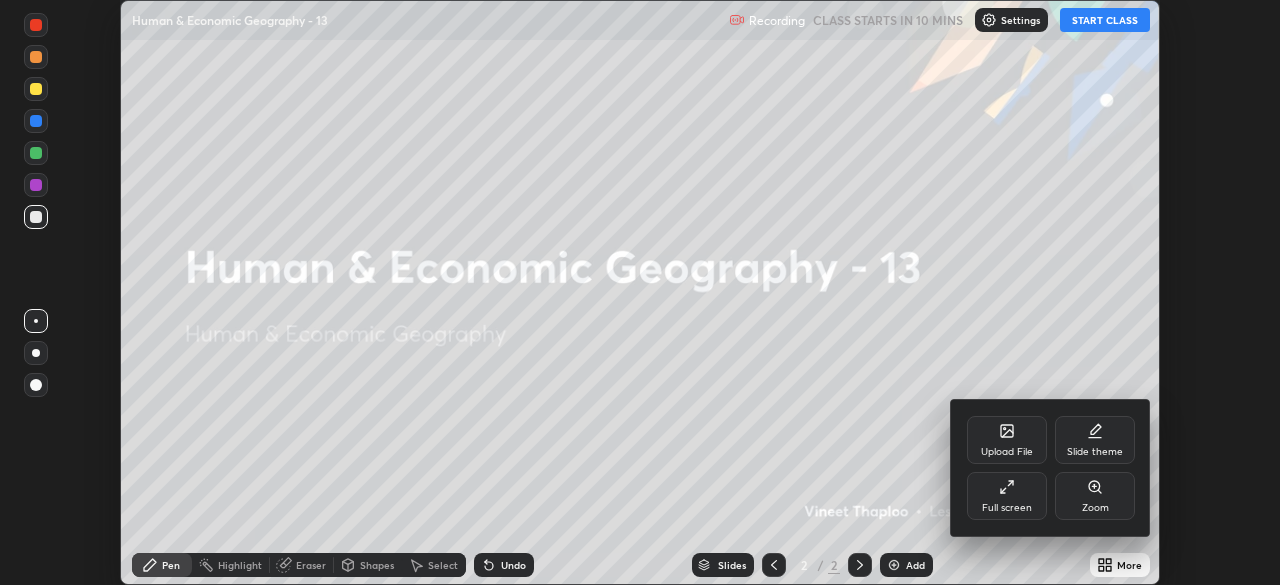 click on "Full screen" at bounding box center (1007, 496) 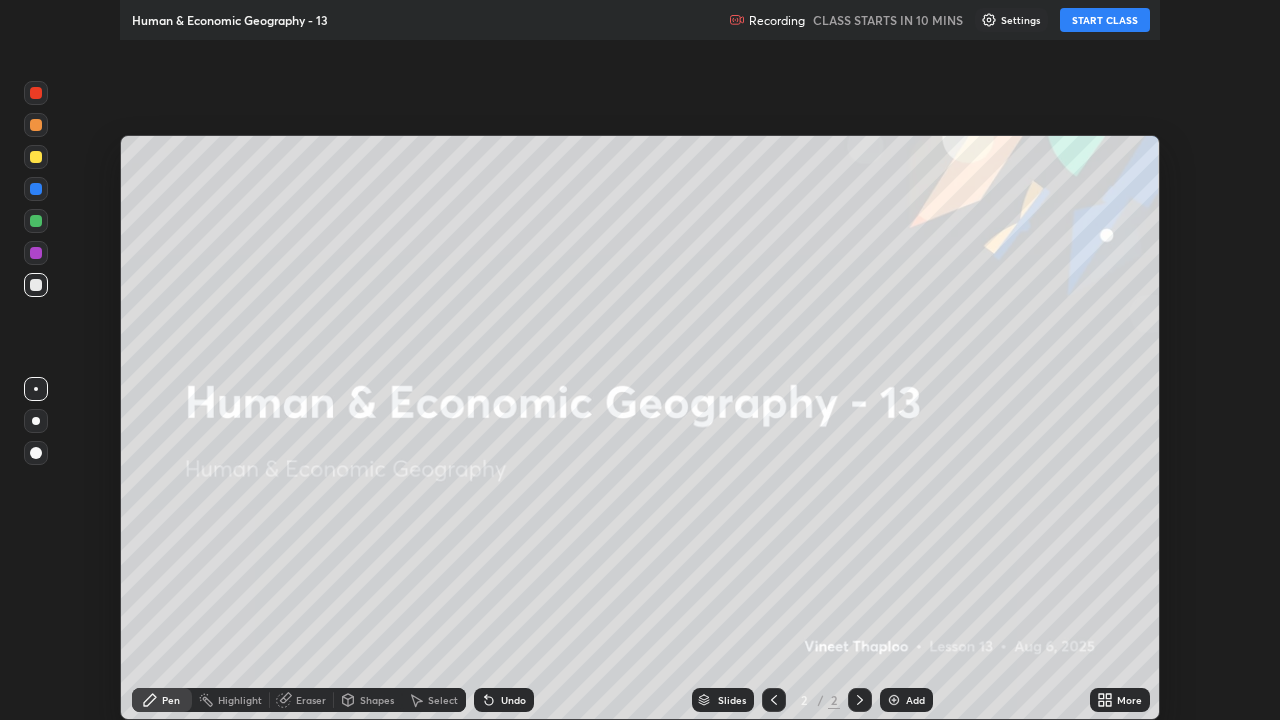 scroll, scrollTop: 99280, scrollLeft: 98720, axis: both 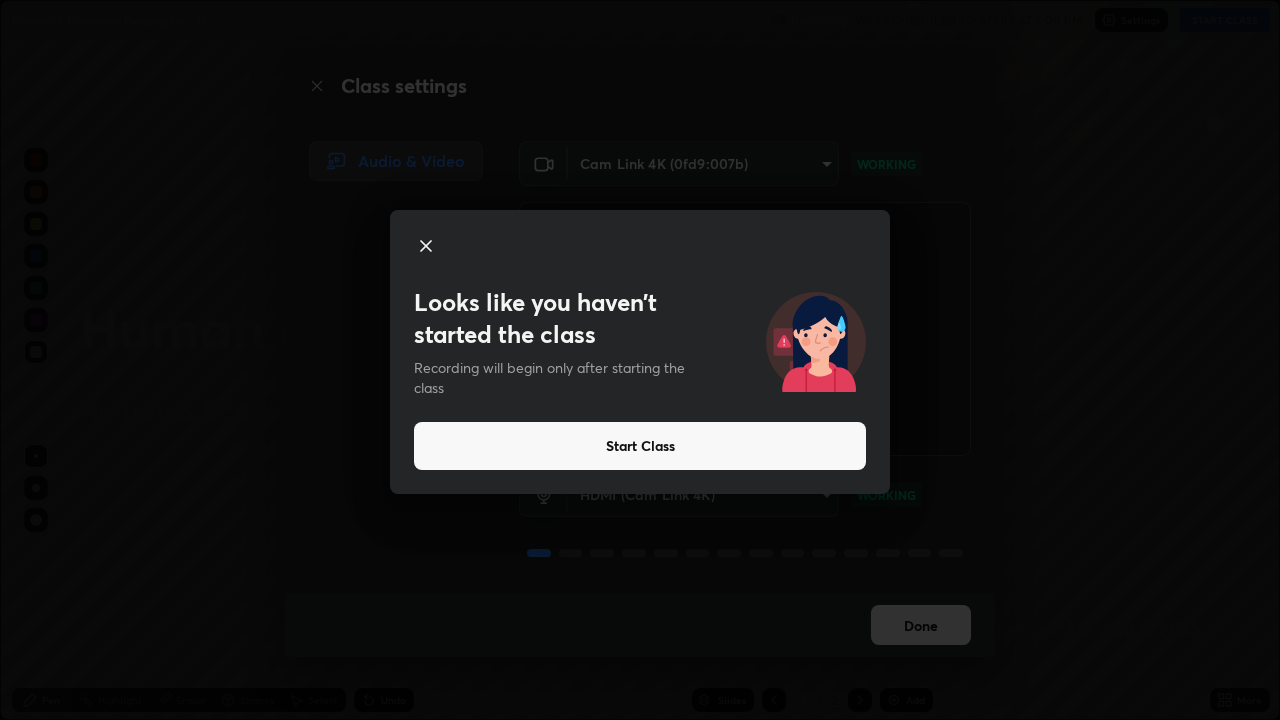 click on "Looks like you haven’t started the class Recording will begin only after starting the class Start Class" at bounding box center (640, 360) 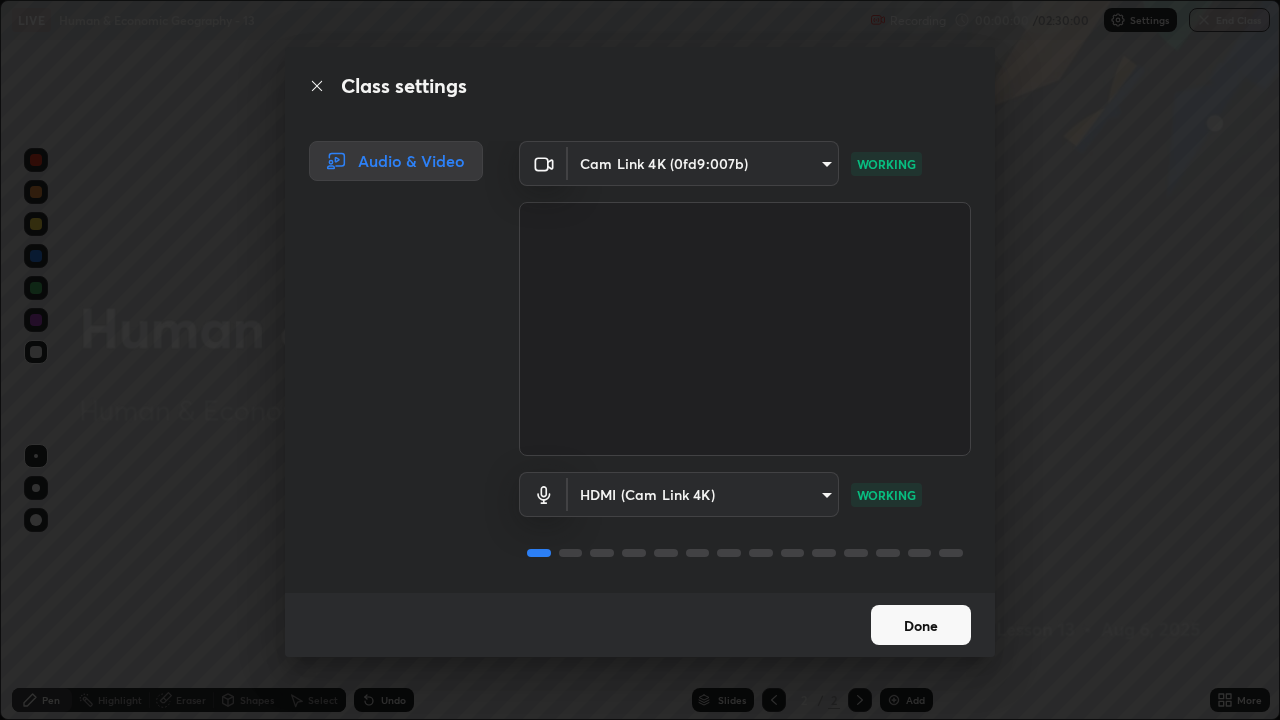 click at bounding box center (745, 329) 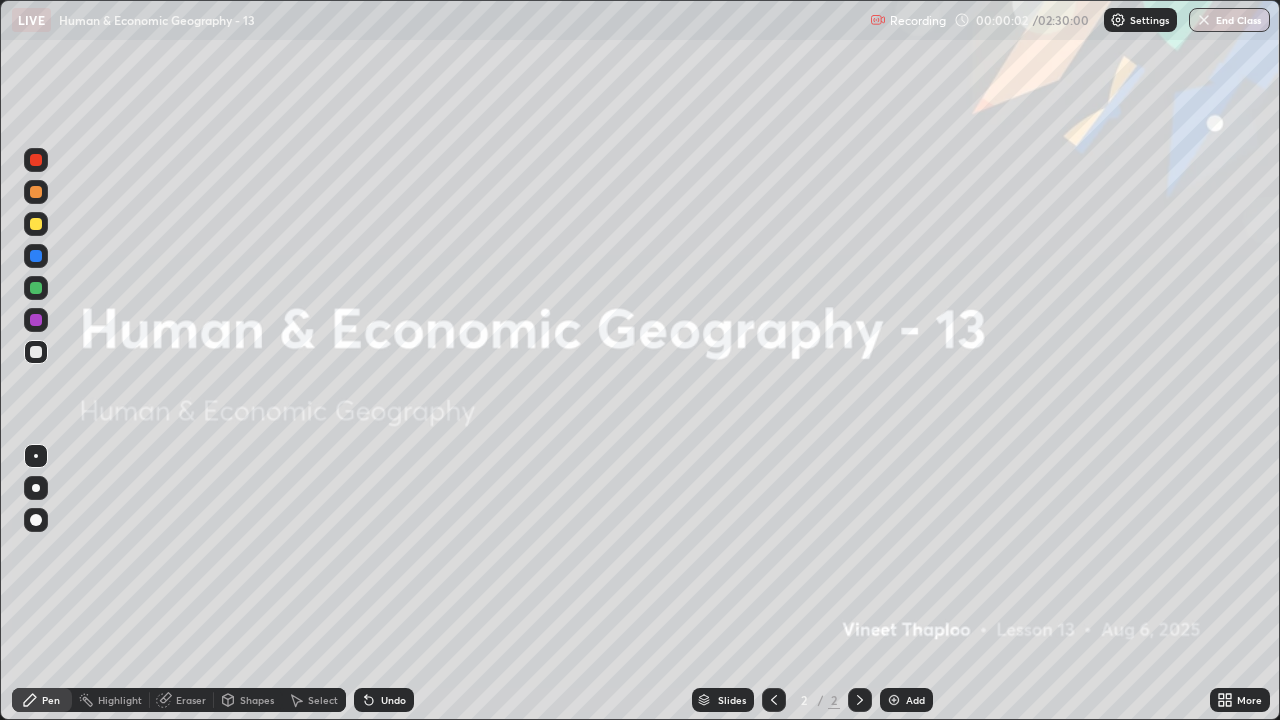 click on "Add" at bounding box center [915, 700] 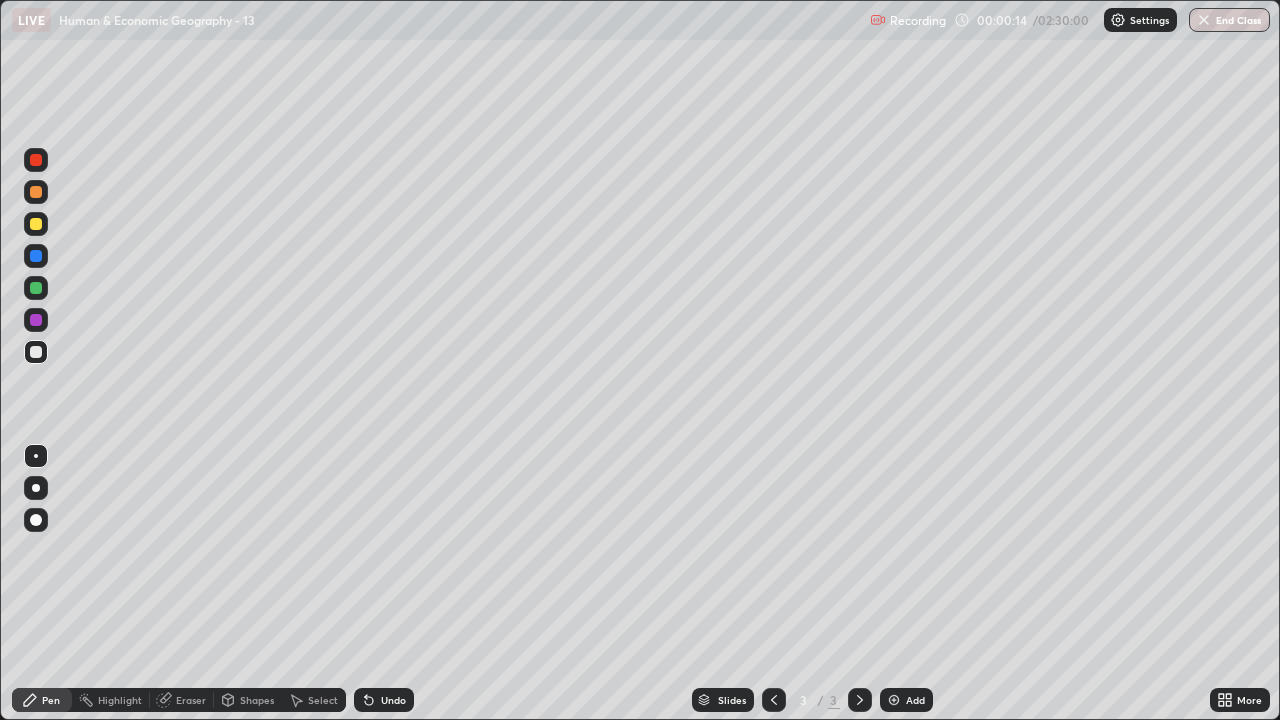 click at bounding box center (36, 488) 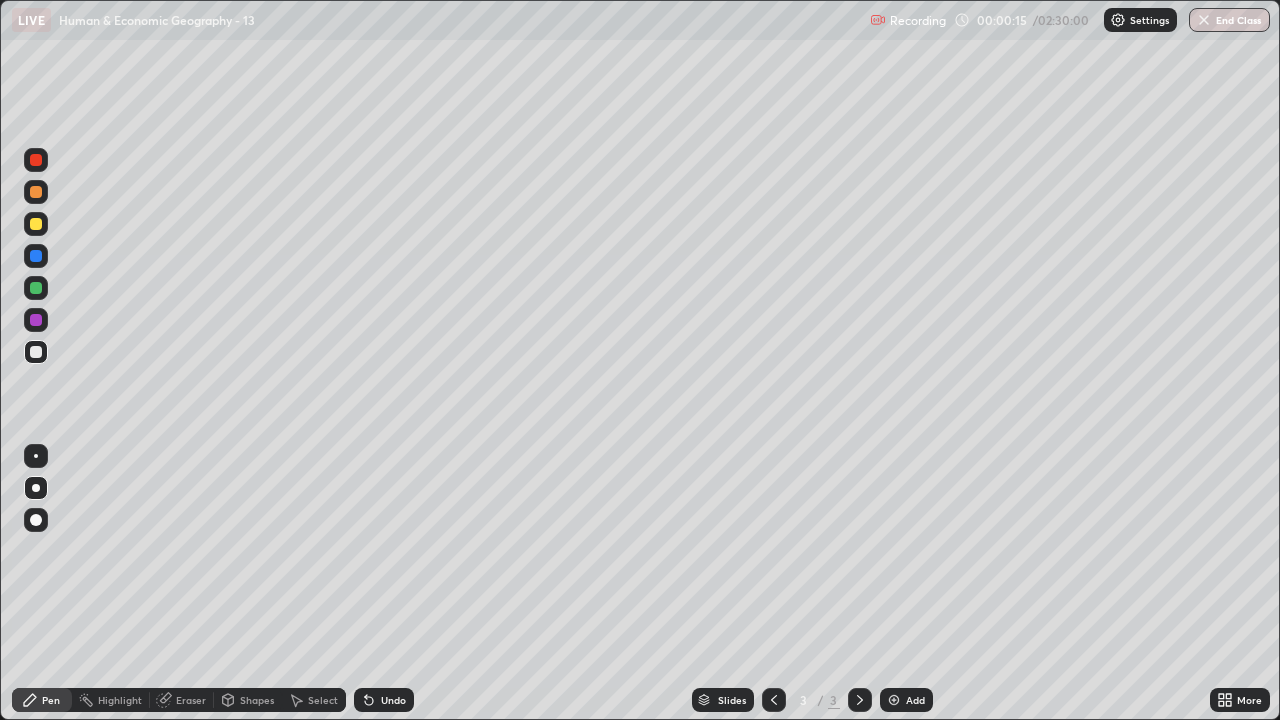 click at bounding box center [36, 224] 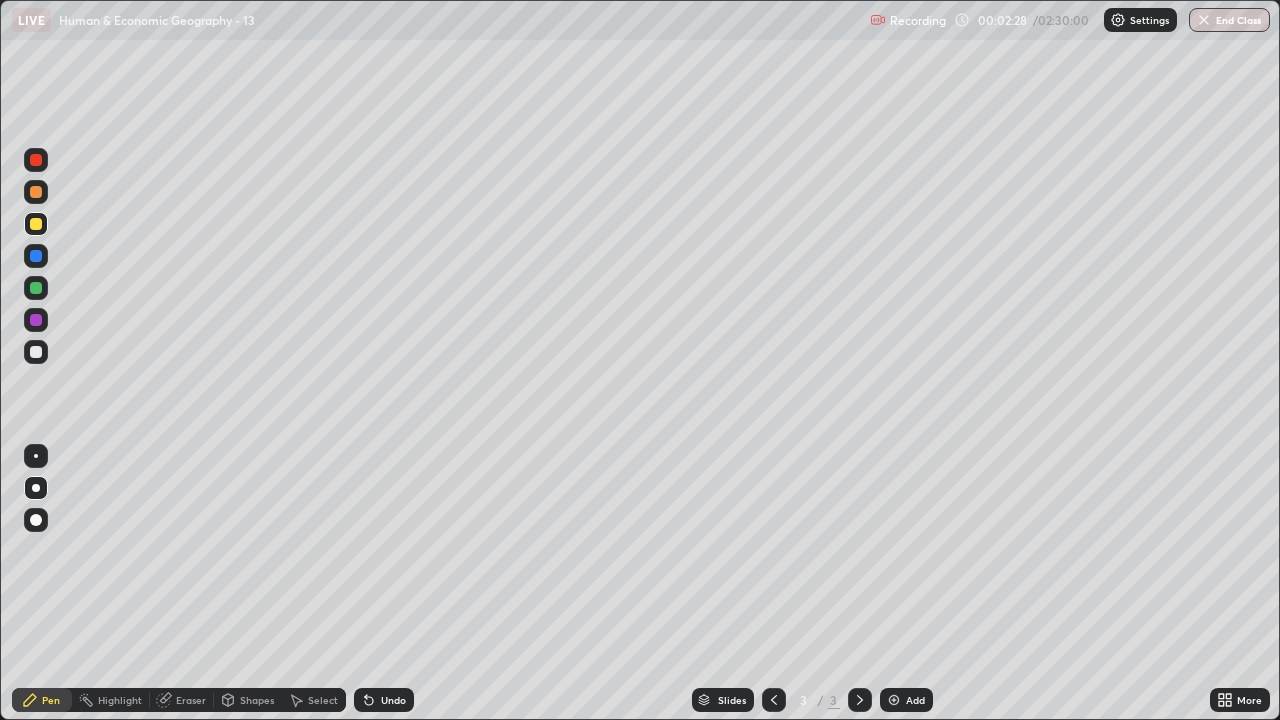 click on "Eraser" at bounding box center (191, 700) 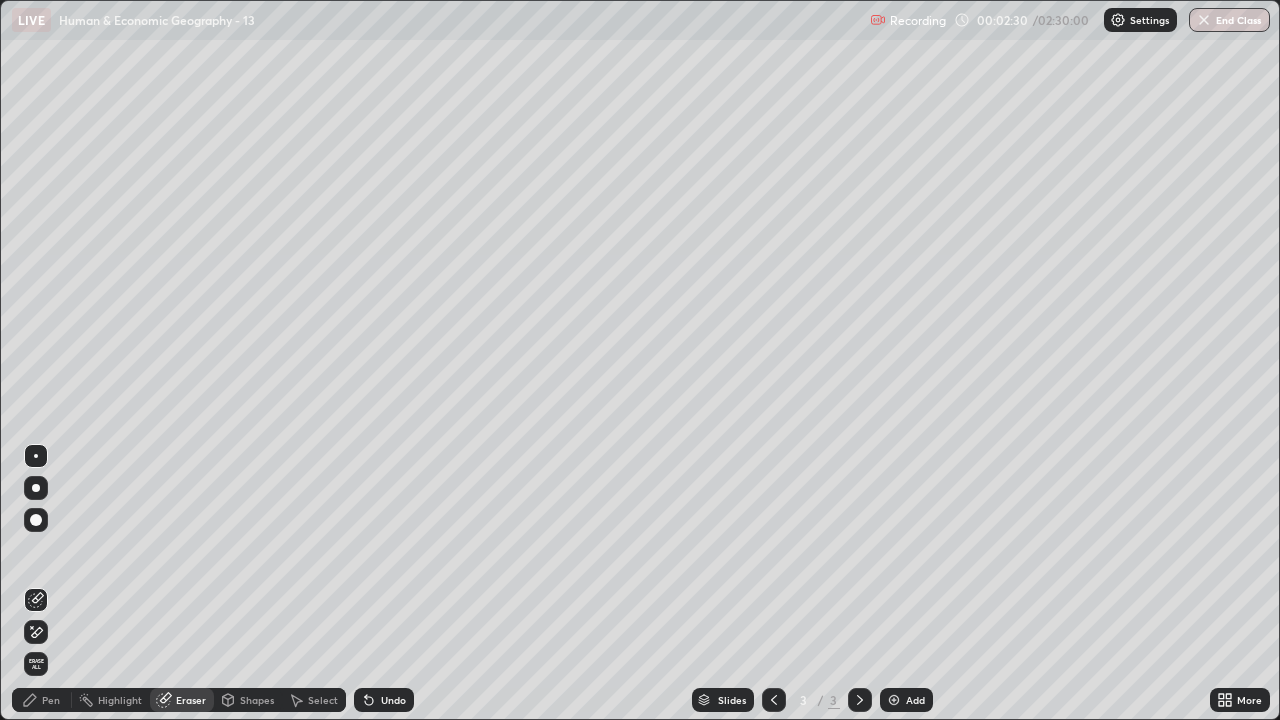 click on "Pen" at bounding box center (51, 700) 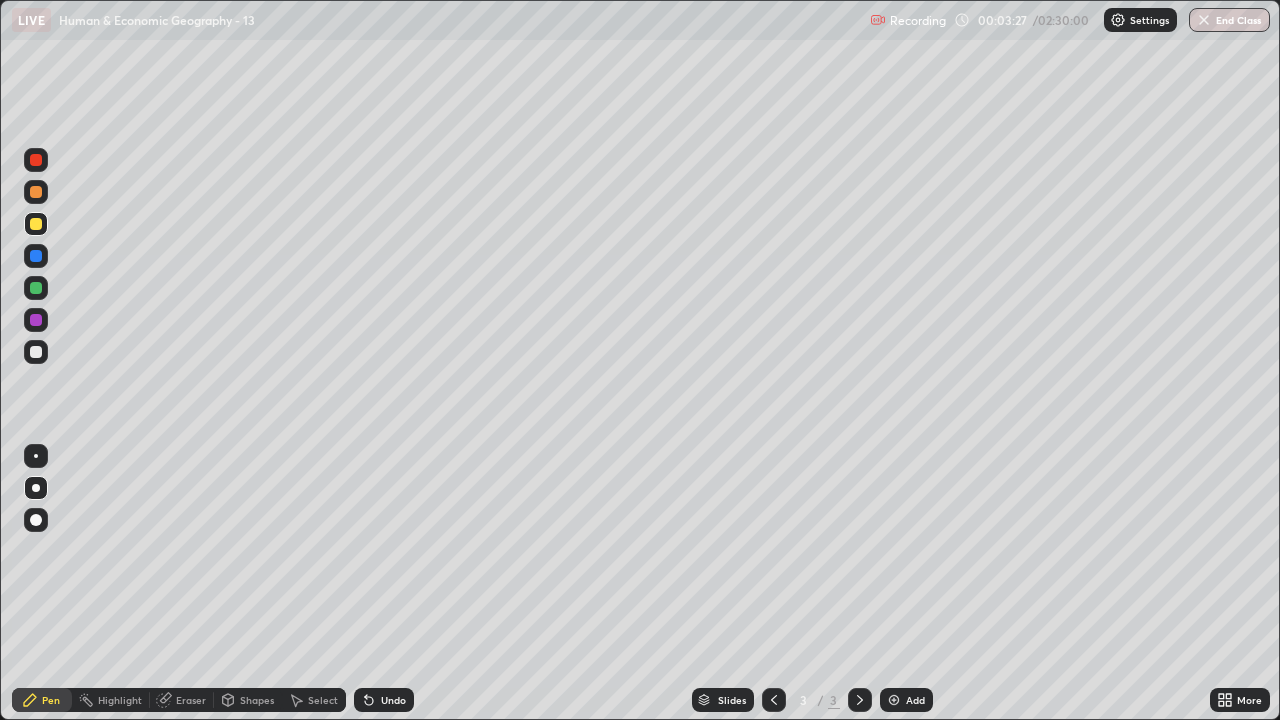 click at bounding box center [36, 352] 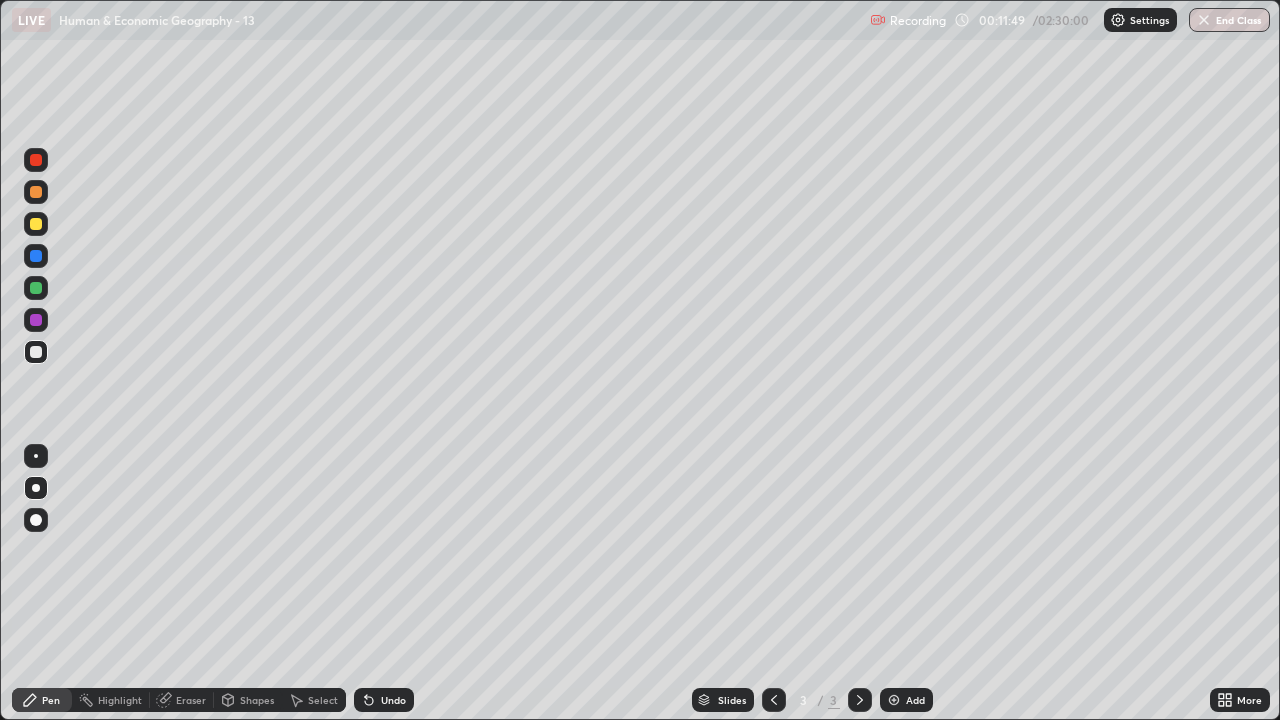click on "Add" at bounding box center [906, 700] 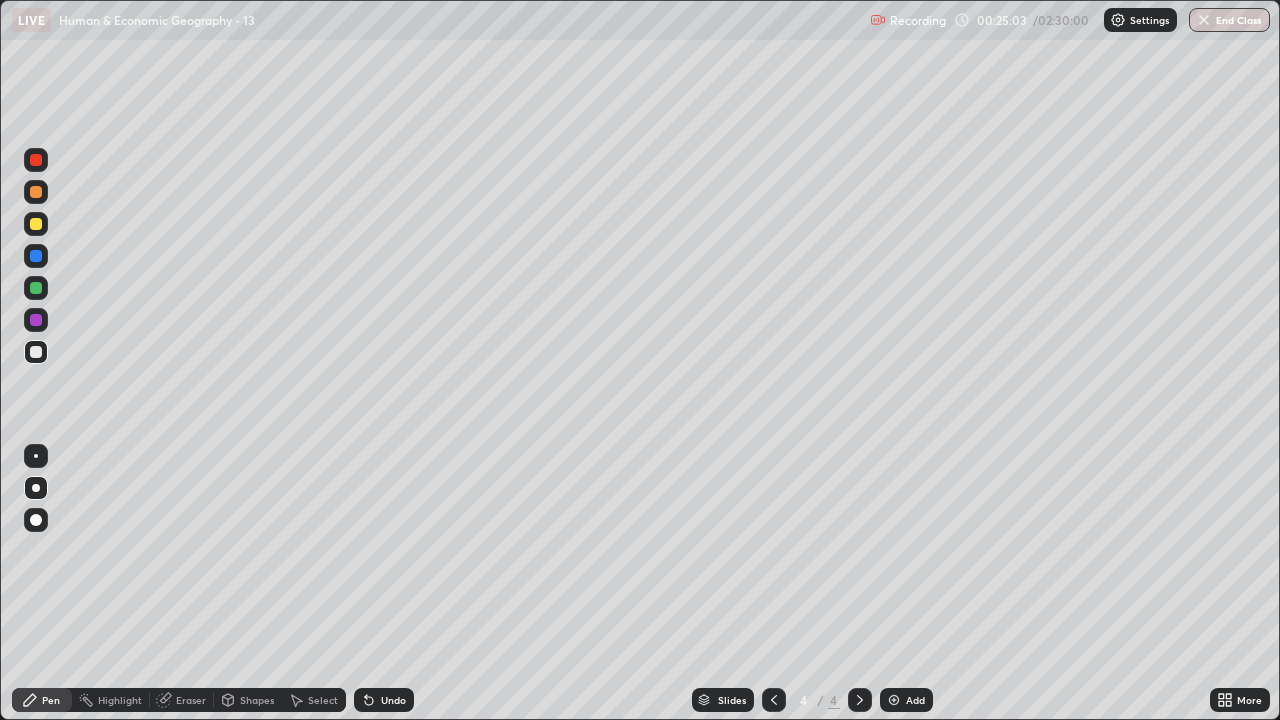 click on "Slides 4 / 4 Add" at bounding box center (812, 700) 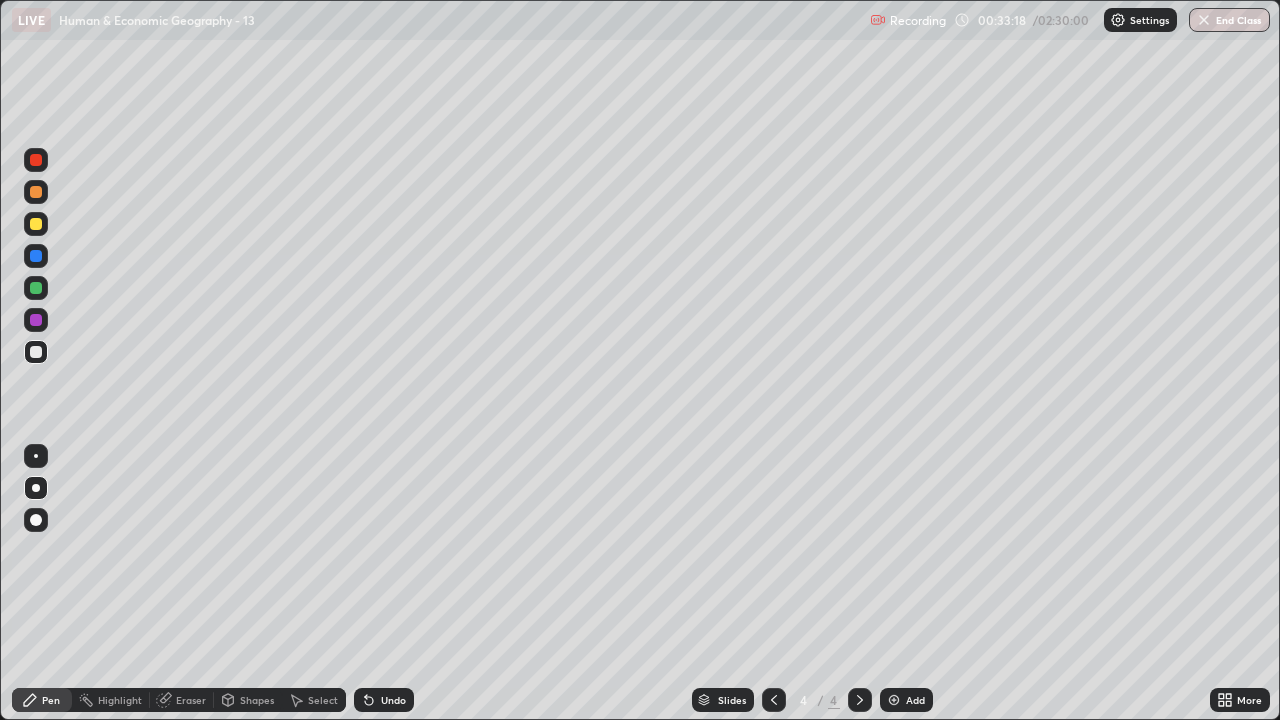 click at bounding box center (894, 700) 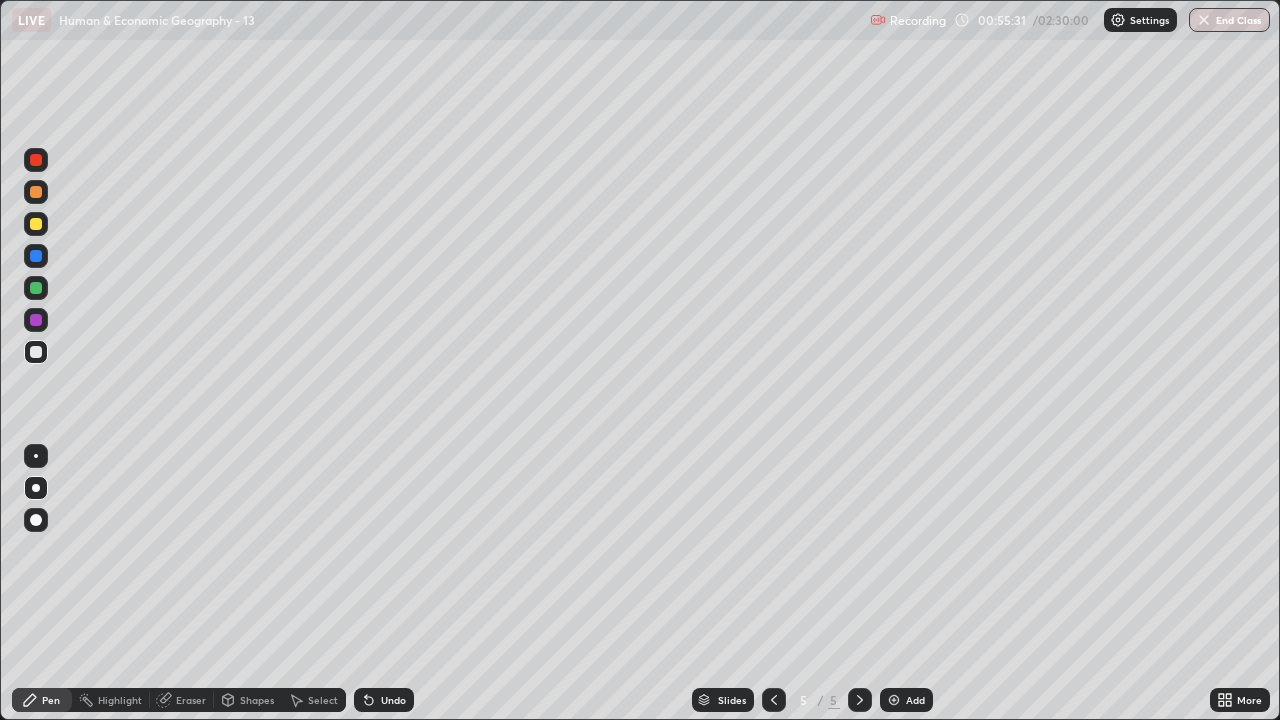 click on "Select" at bounding box center (323, 700) 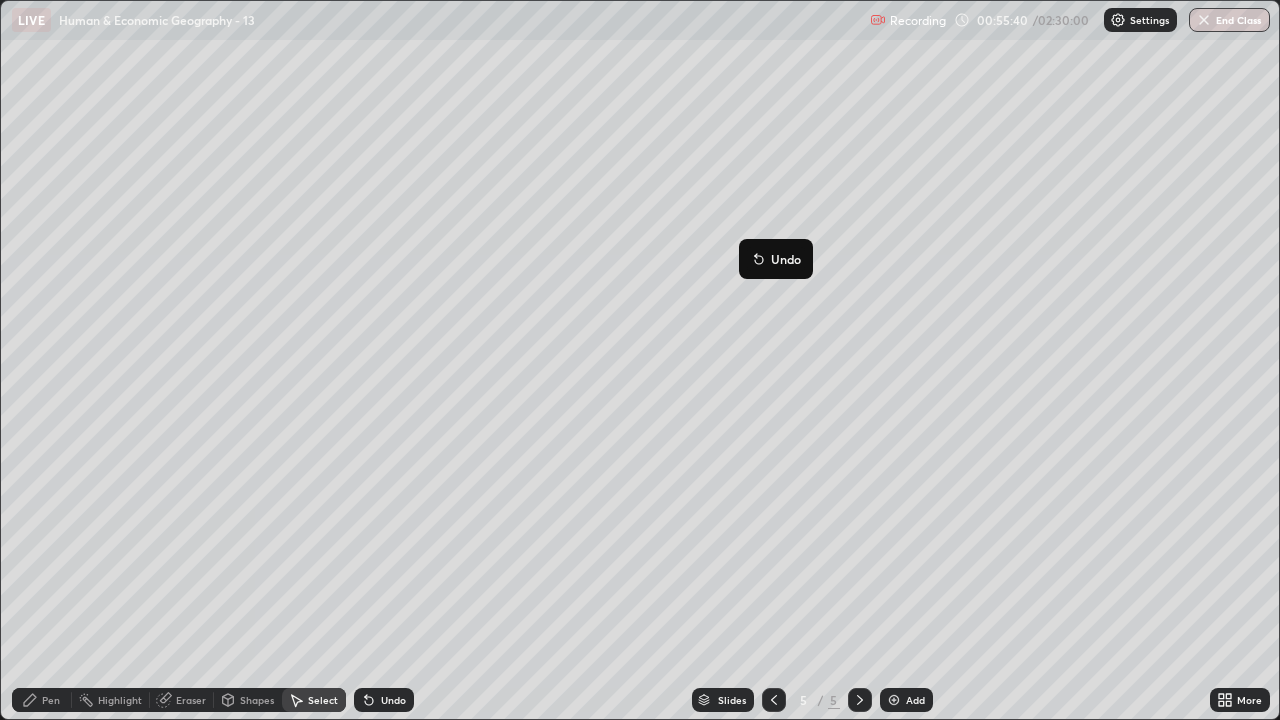 click on "0 ° Undo Copy Duplicate Duplicate to new slide Delete" at bounding box center (640, 360) 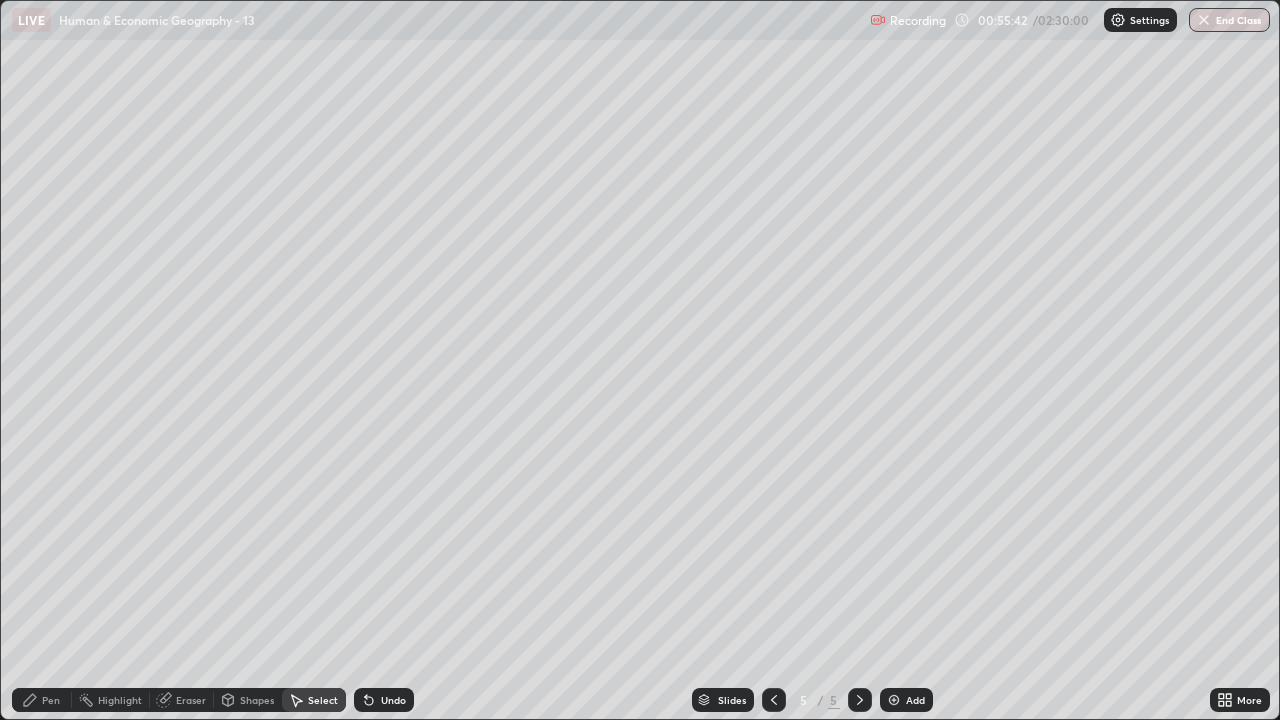 click on "Shapes" at bounding box center (248, 700) 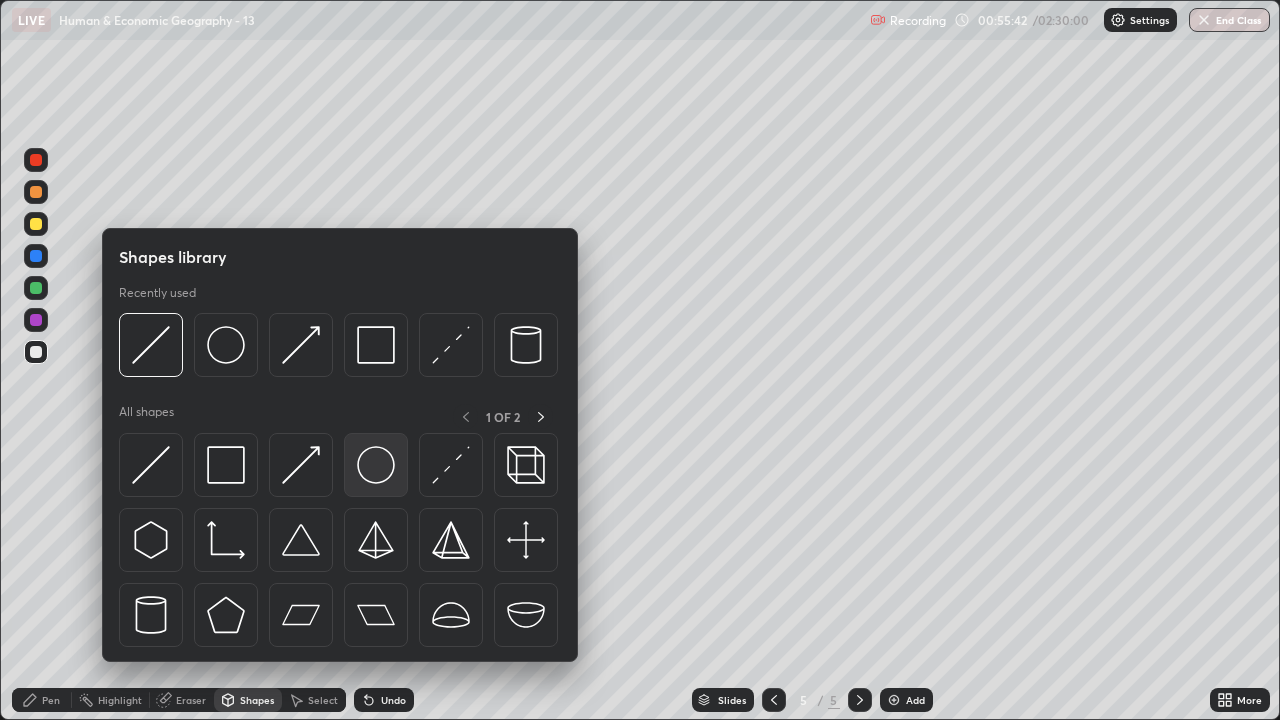 click at bounding box center [376, 465] 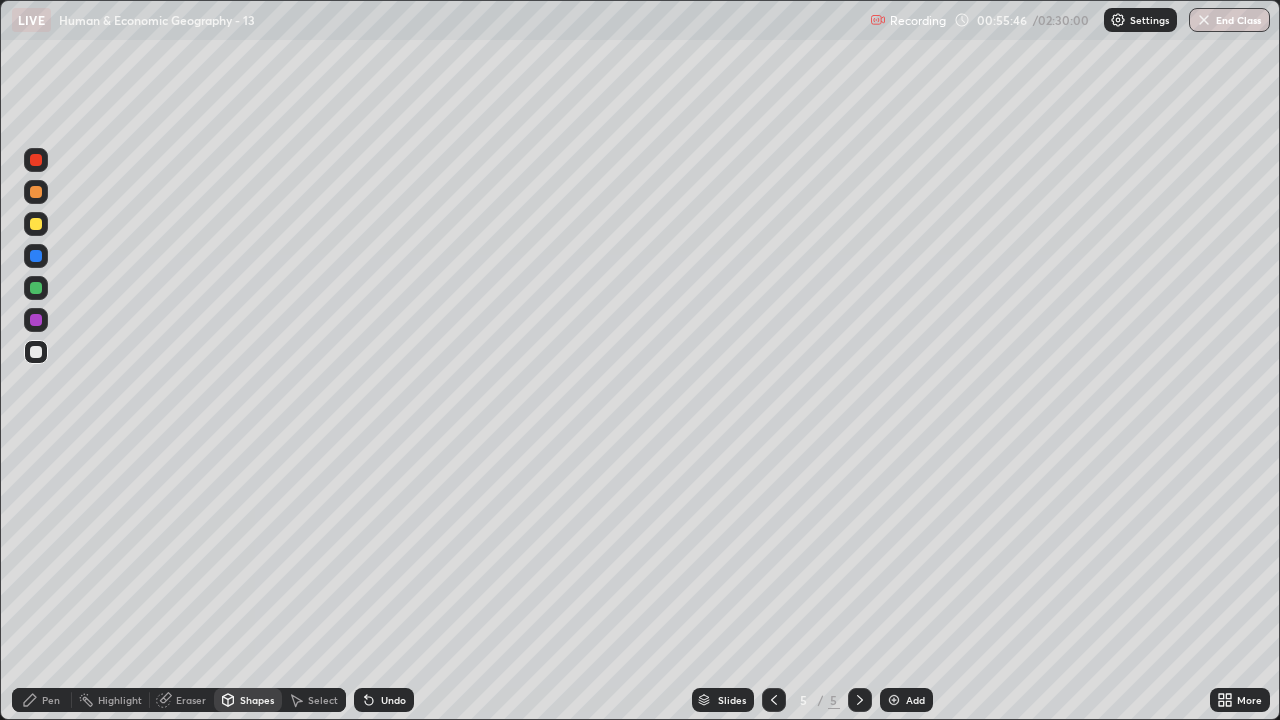 click on "Pen" at bounding box center [42, 700] 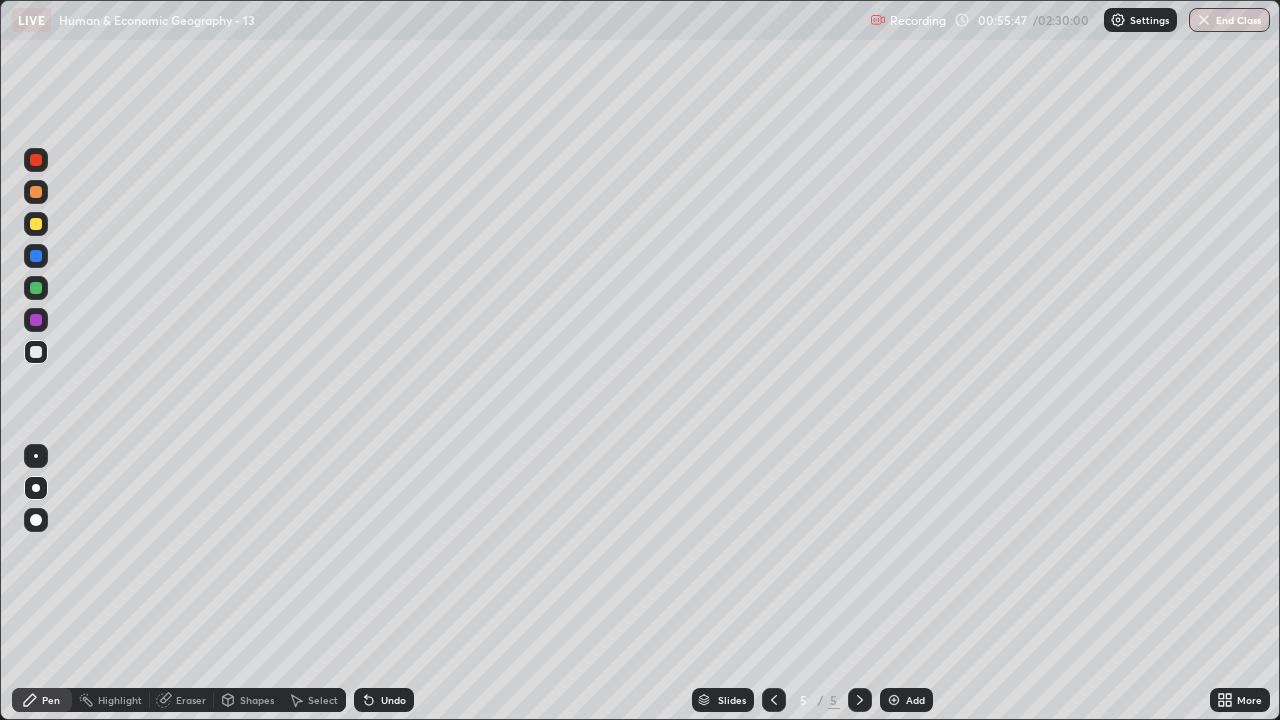click at bounding box center (36, 352) 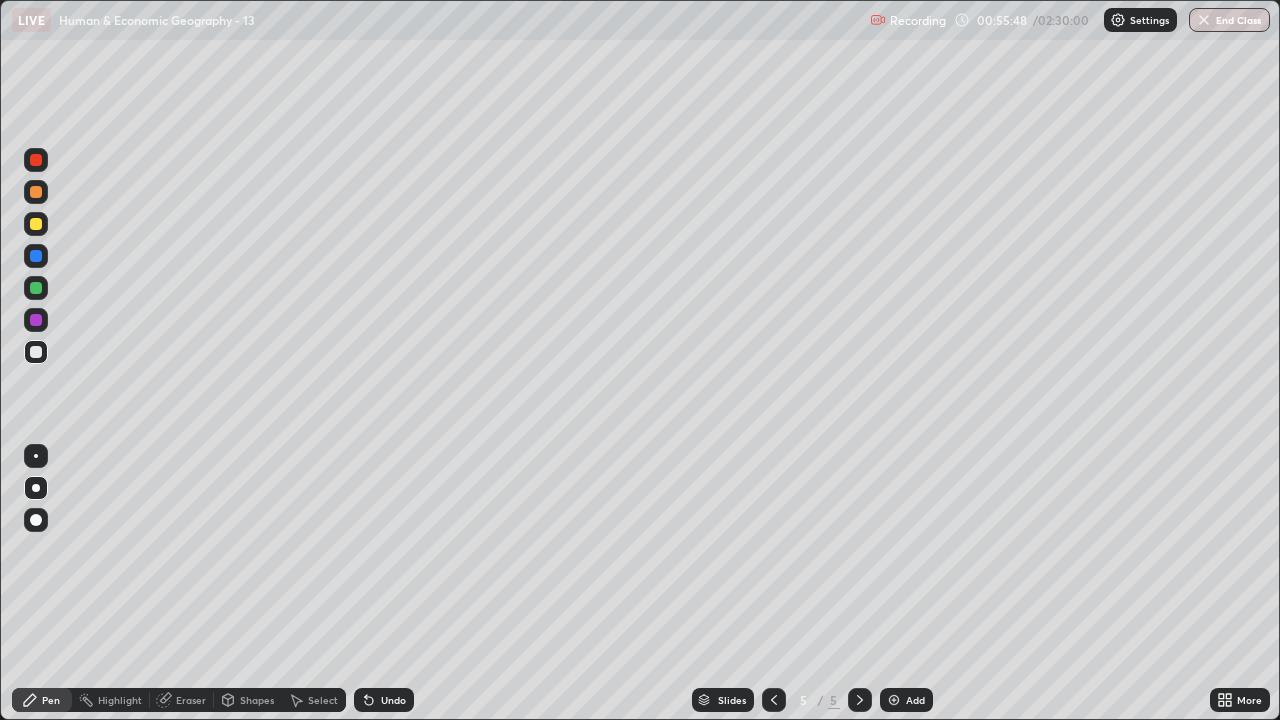 click at bounding box center (36, 224) 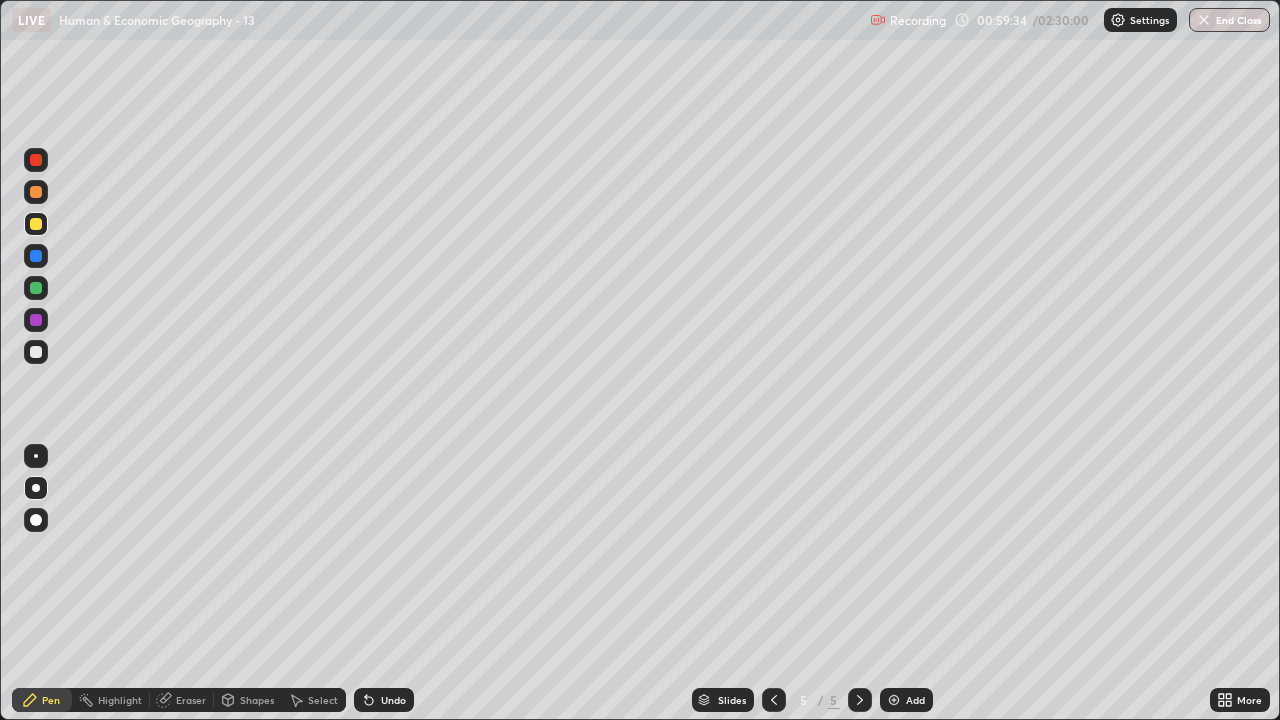click on "Undo" at bounding box center (393, 700) 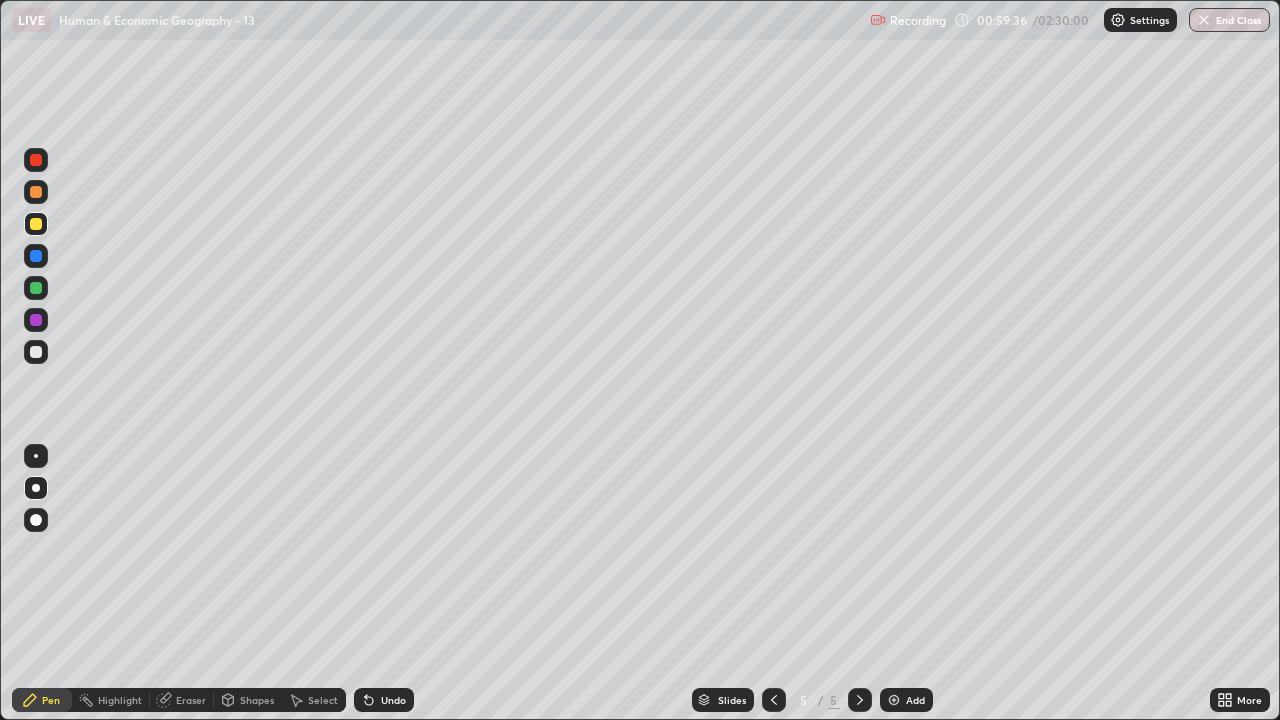 click at bounding box center [36, 160] 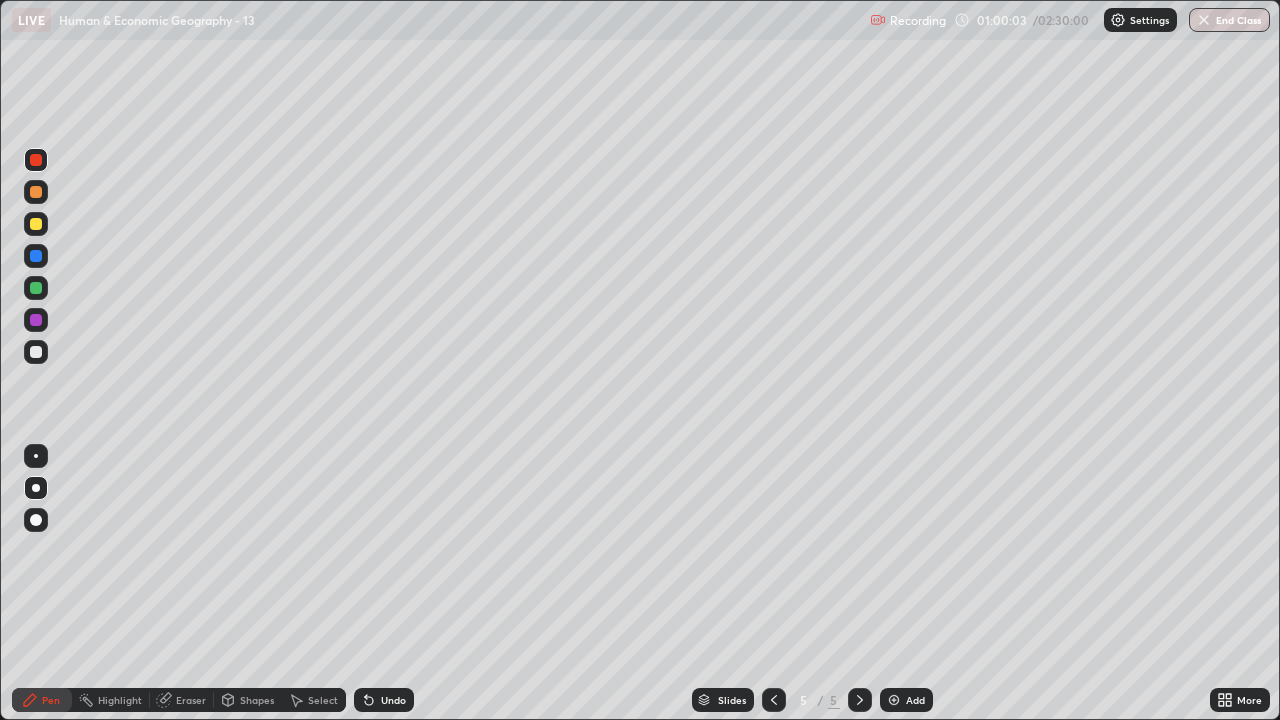 click on "Undo" at bounding box center (393, 700) 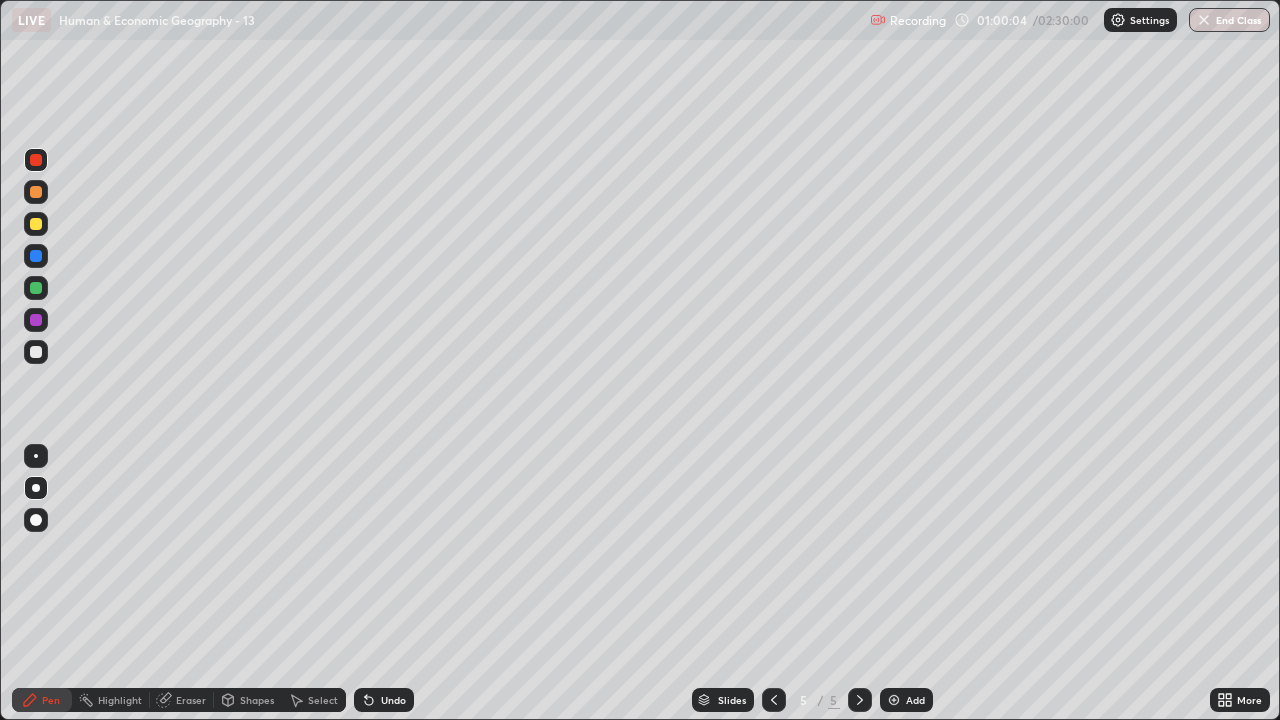click on "Undo" at bounding box center (384, 700) 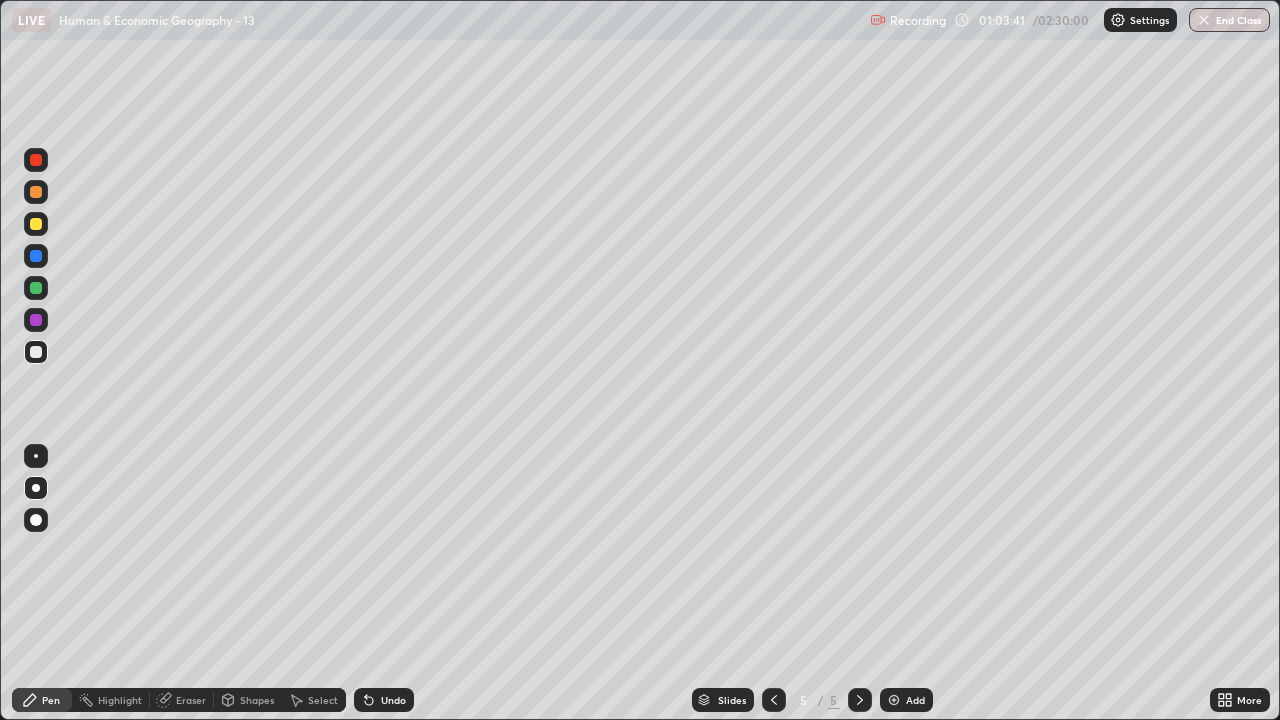 click at bounding box center (36, 288) 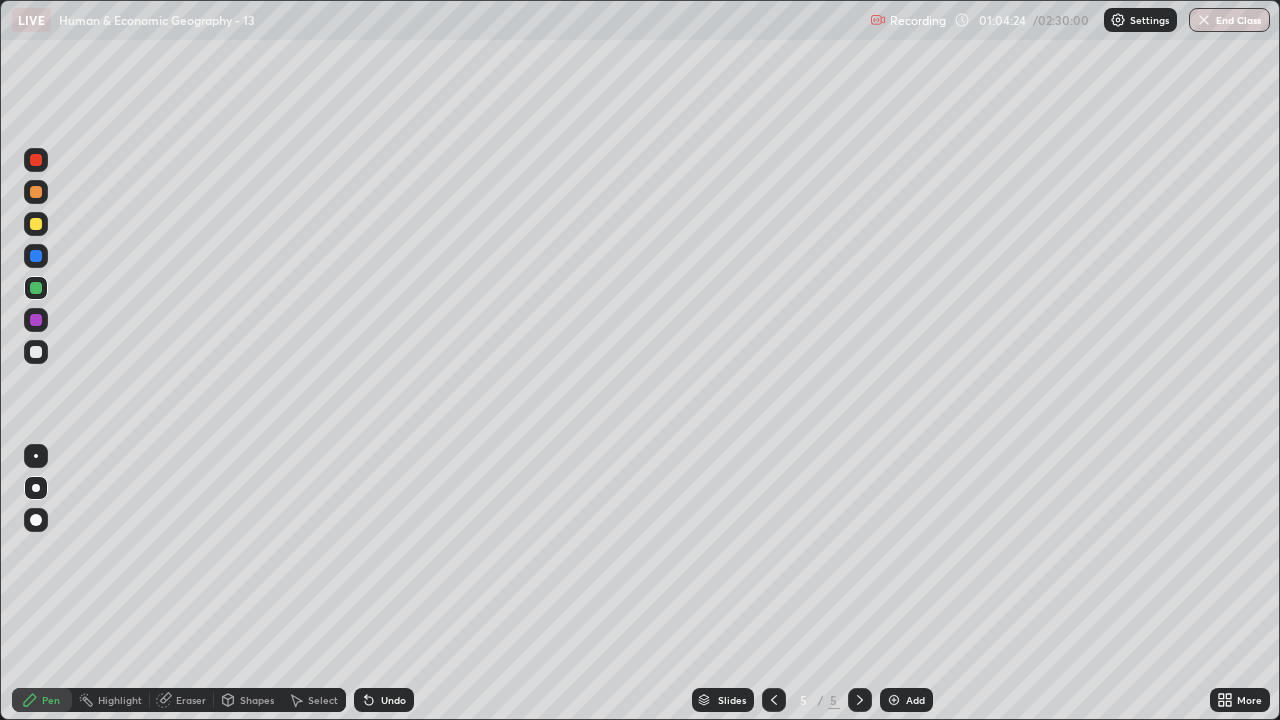 click at bounding box center (36, 224) 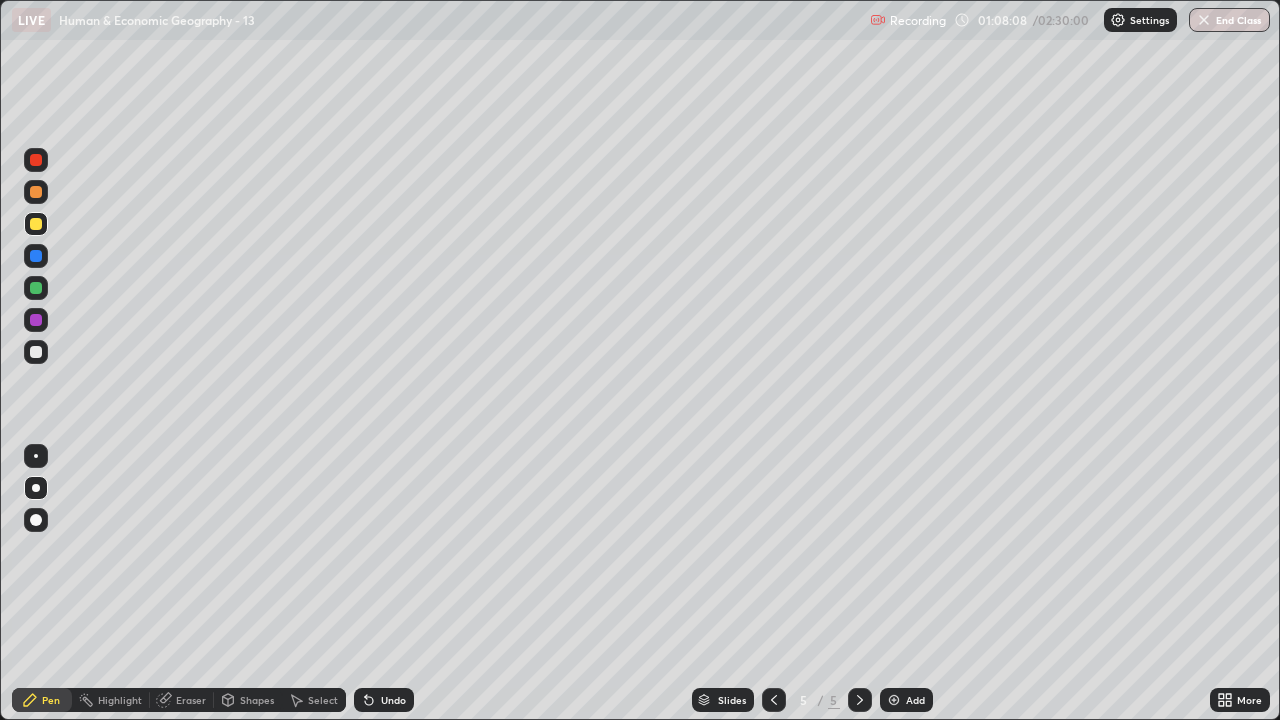 click at bounding box center (36, 352) 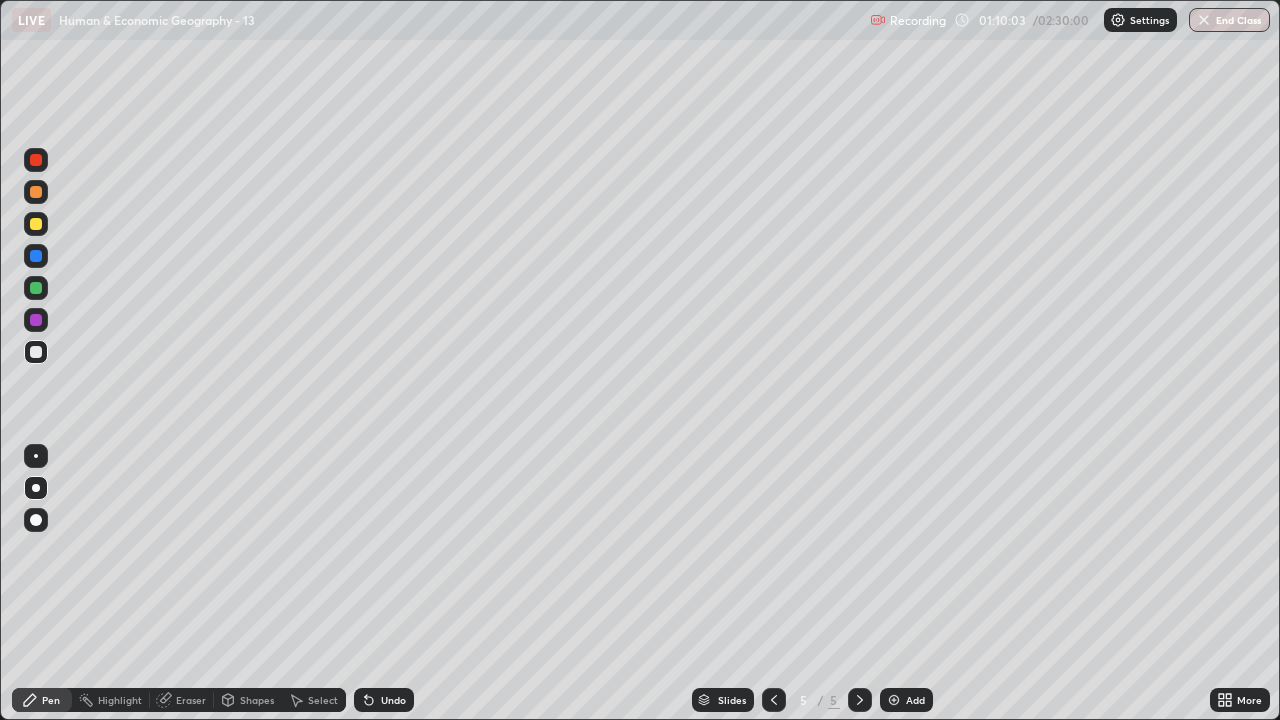click at bounding box center [36, 288] 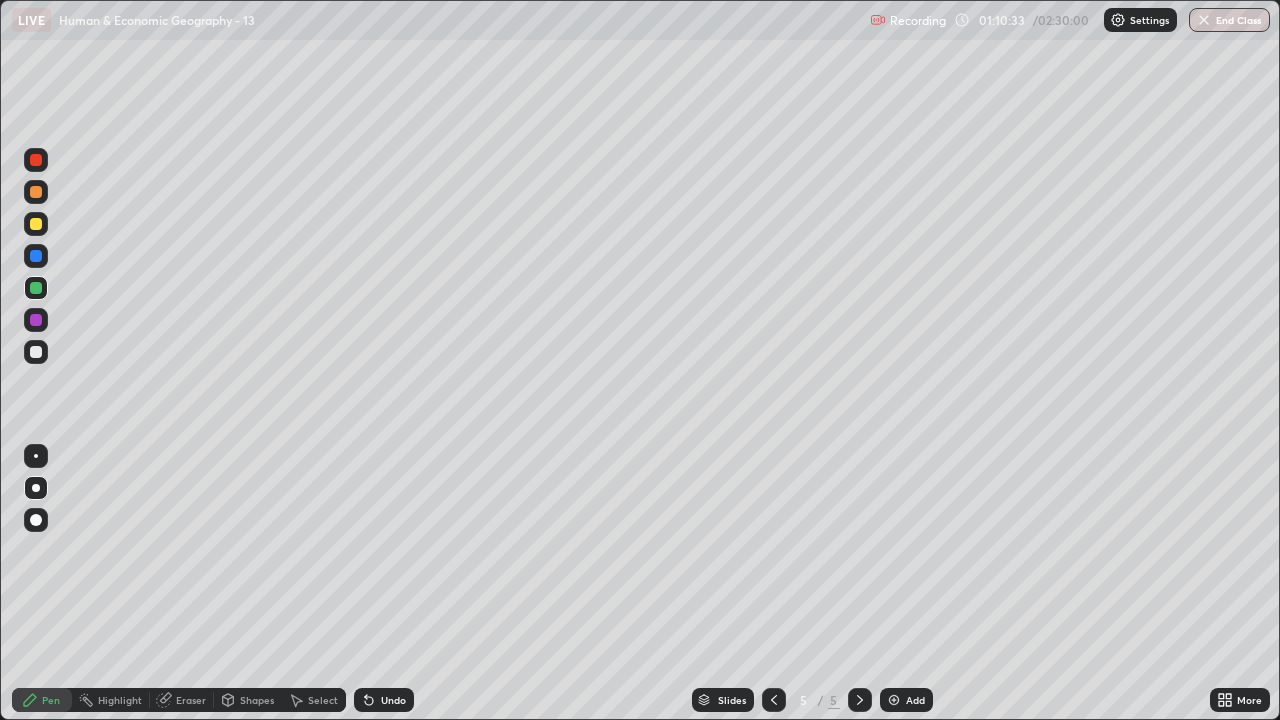click at bounding box center [36, 352] 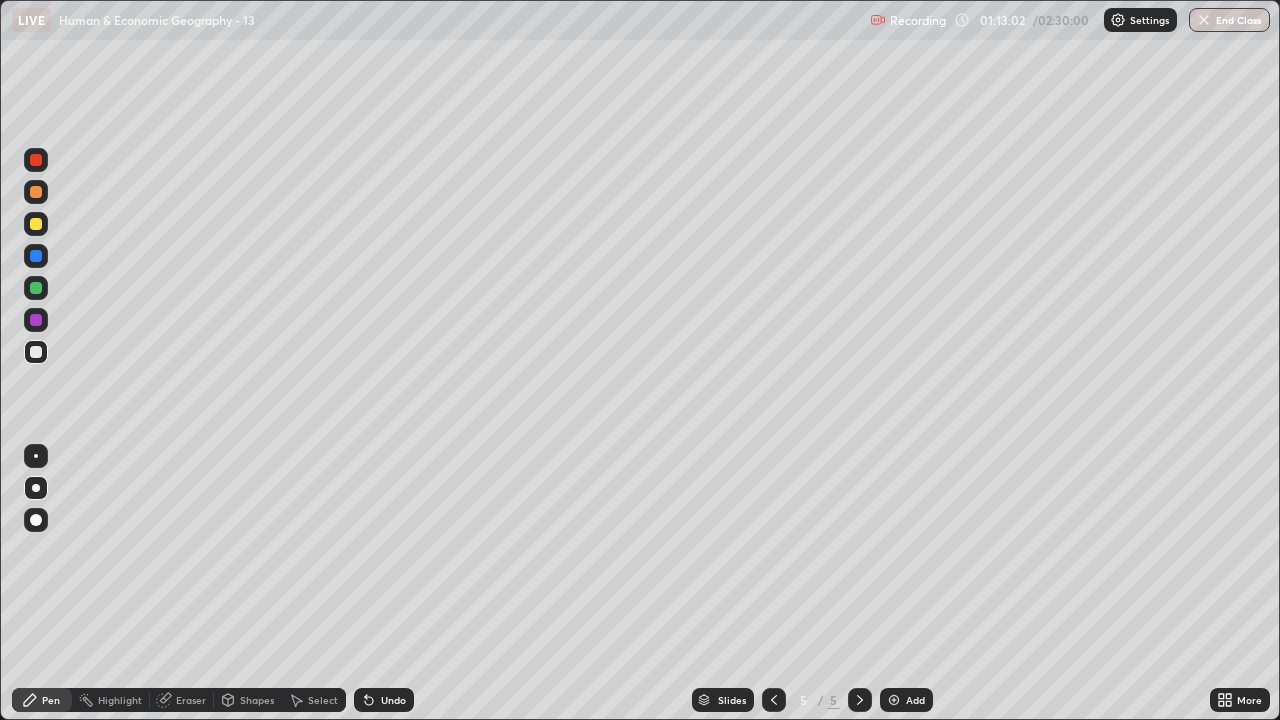 click at bounding box center (36, 160) 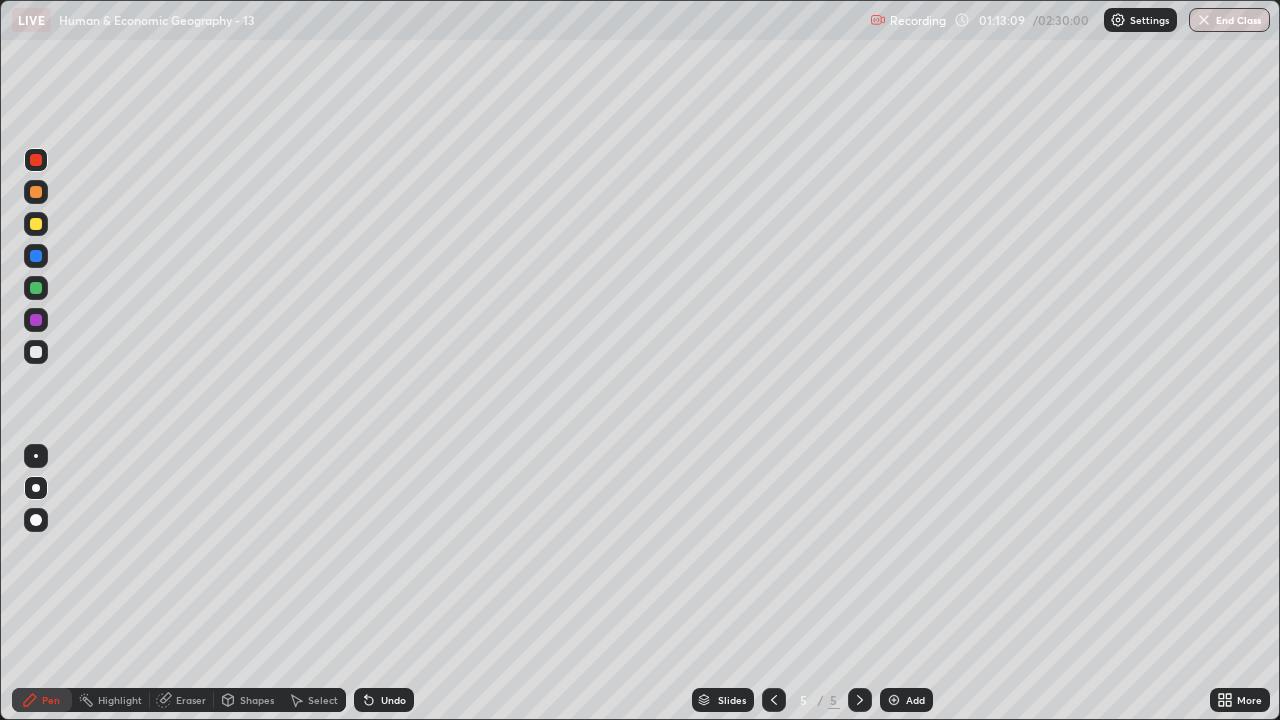 click at bounding box center (36, 288) 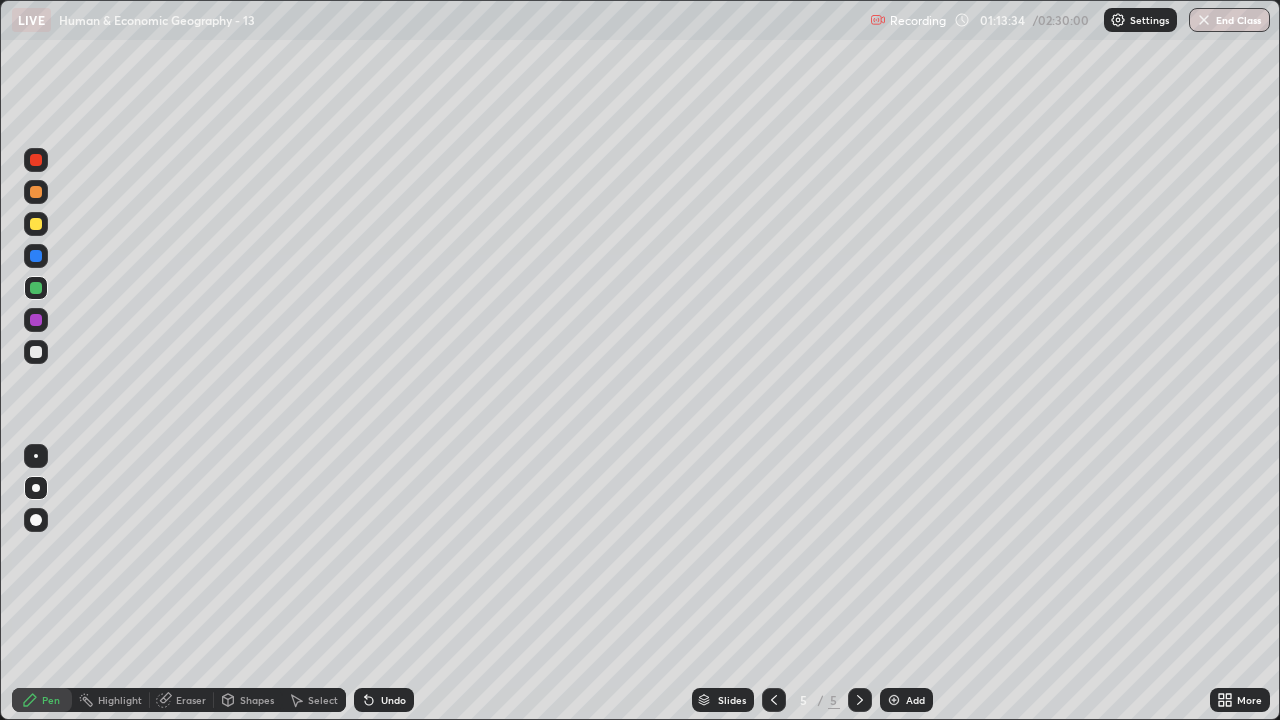 click on "Shapes" at bounding box center [248, 700] 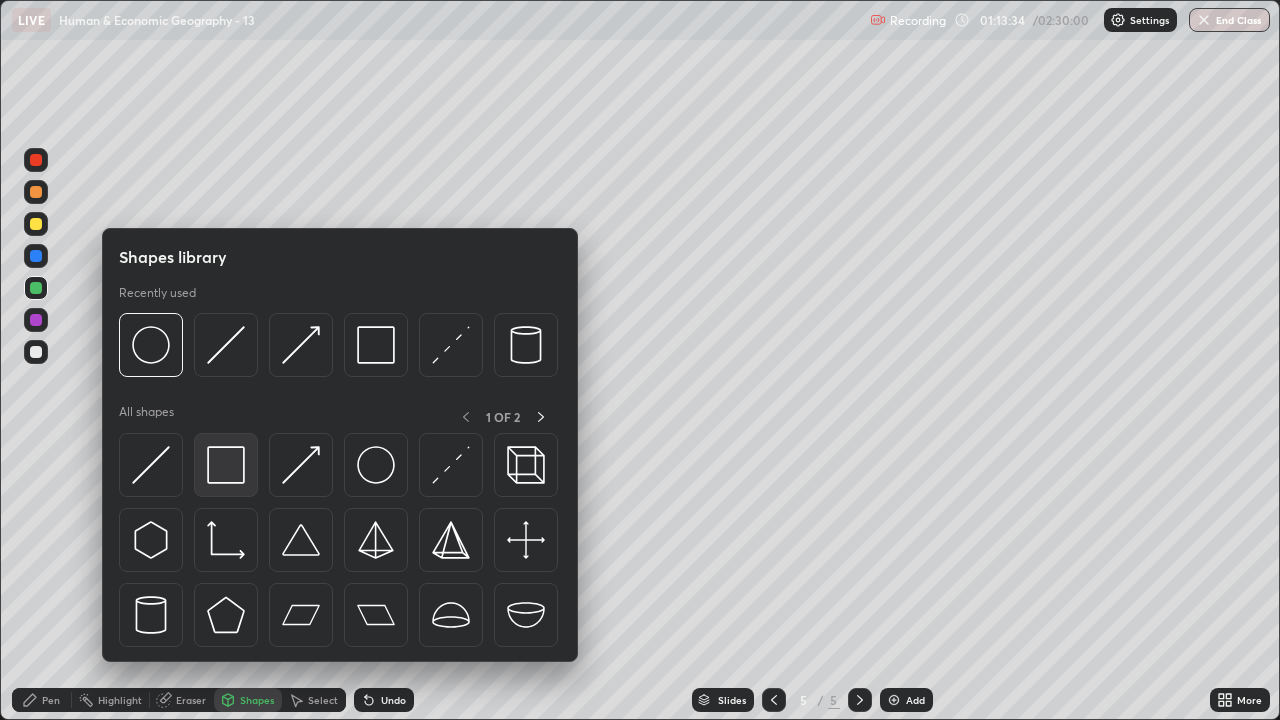 click at bounding box center (226, 465) 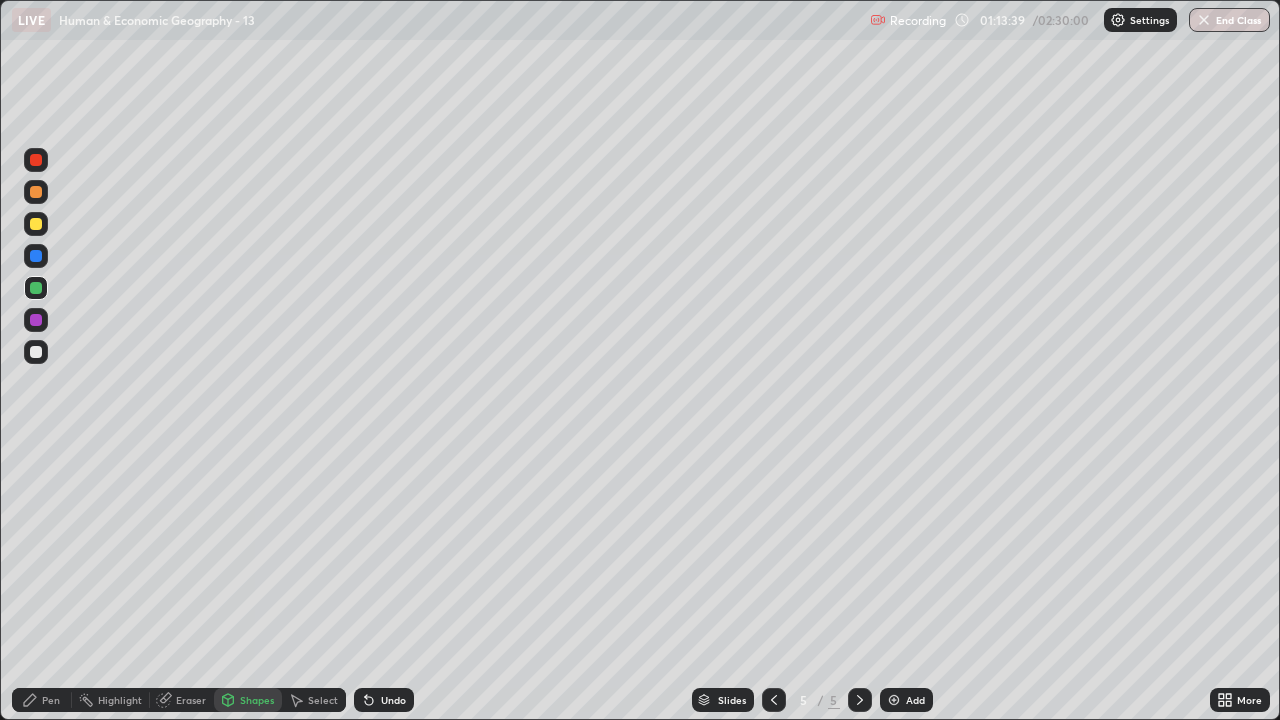 click at bounding box center [36, 224] 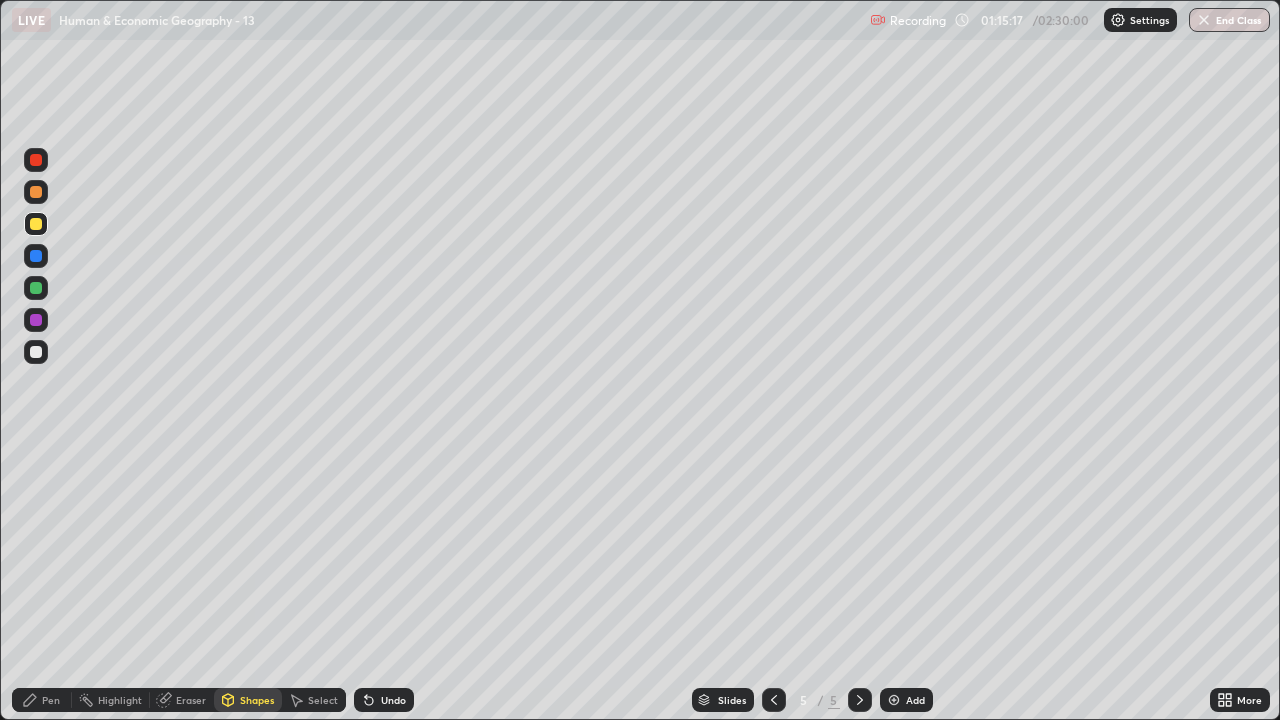click on "Undo" at bounding box center (393, 700) 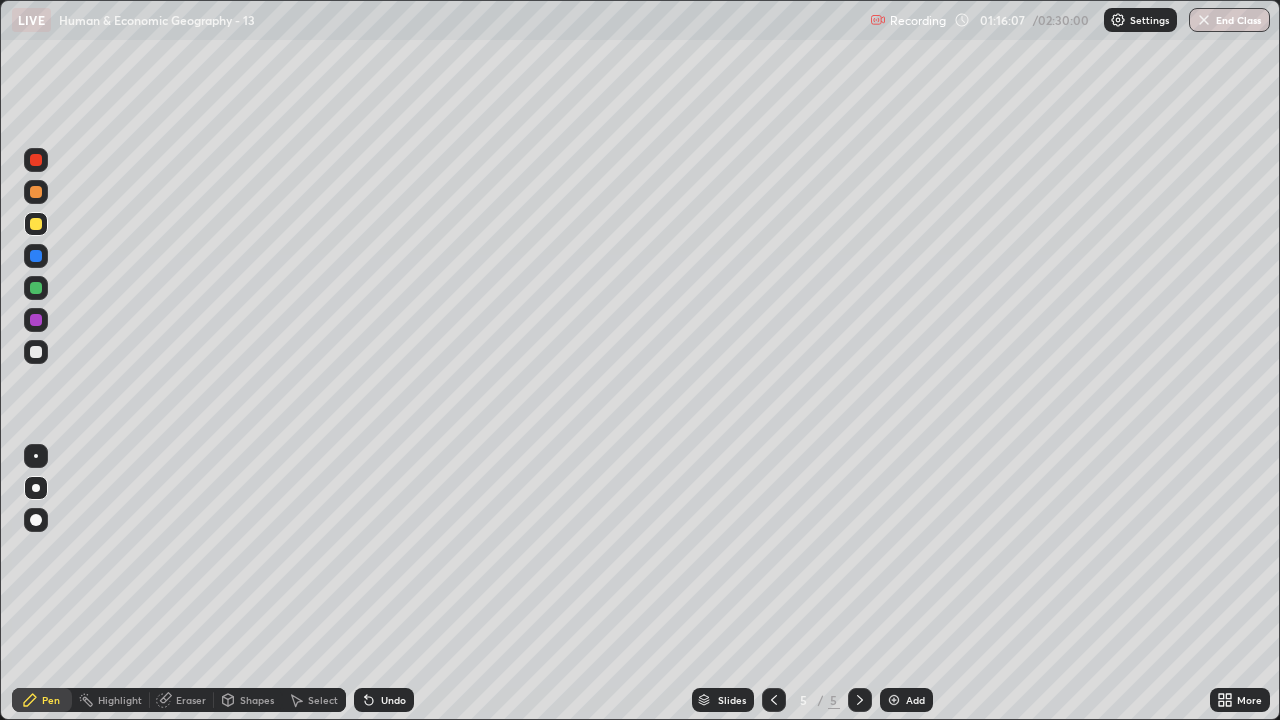 click on "Eraser" at bounding box center (182, 700) 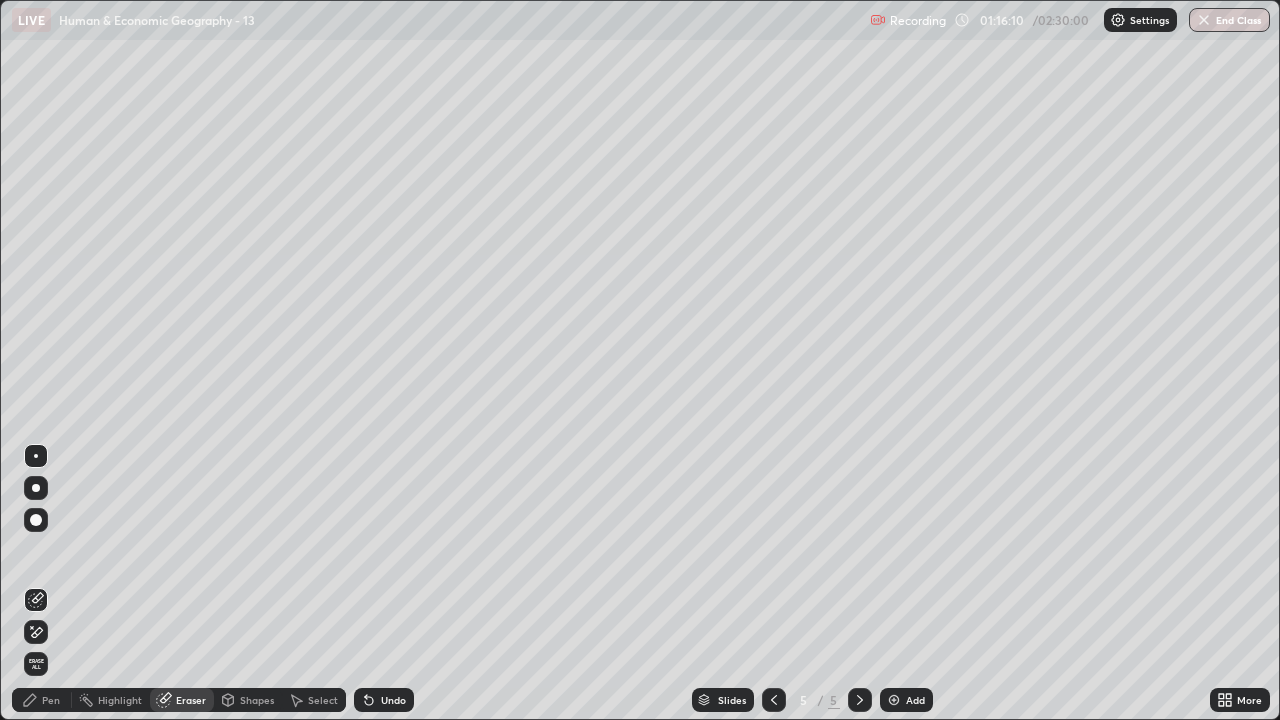 click on "Pen" at bounding box center [51, 700] 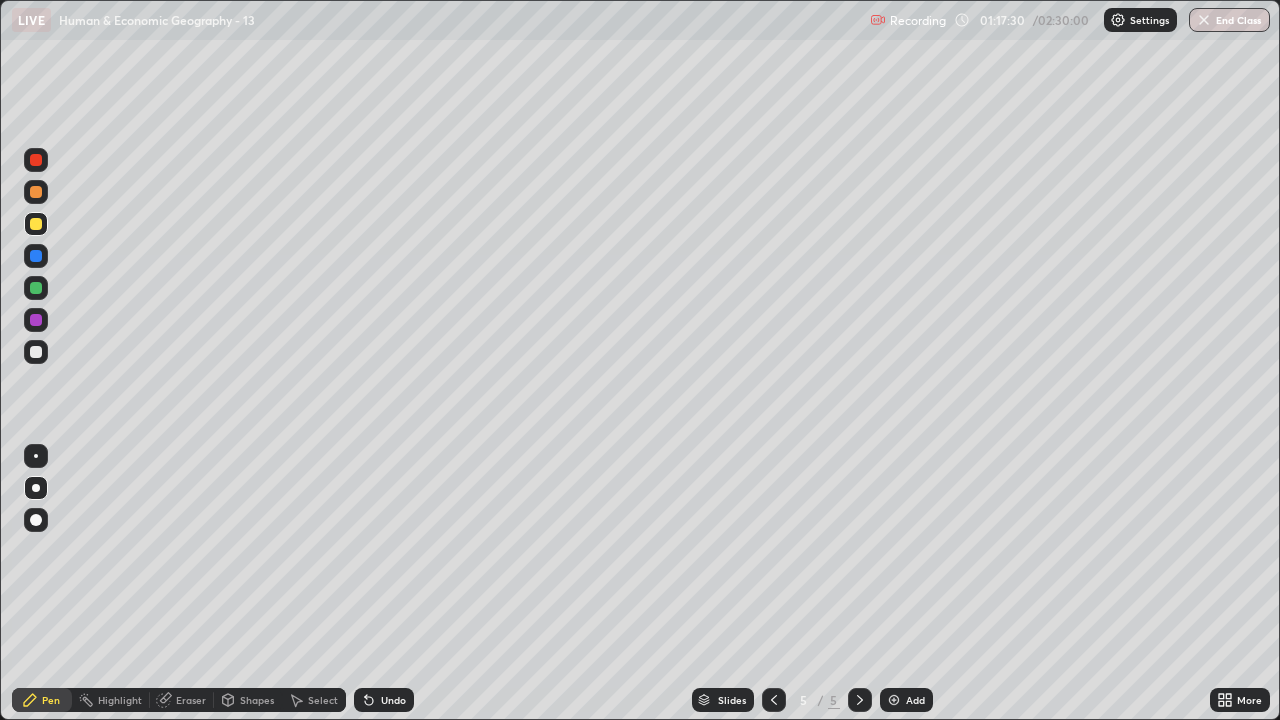 click at bounding box center [36, 192] 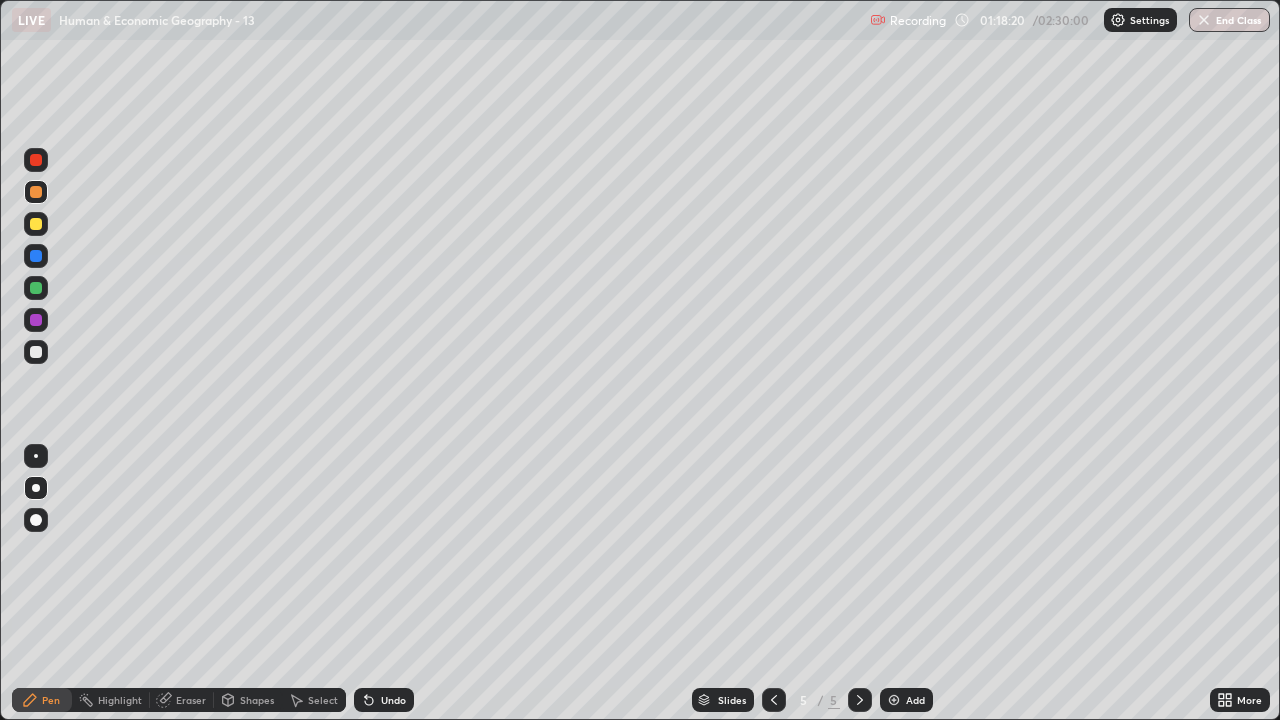 click at bounding box center [36, 224] 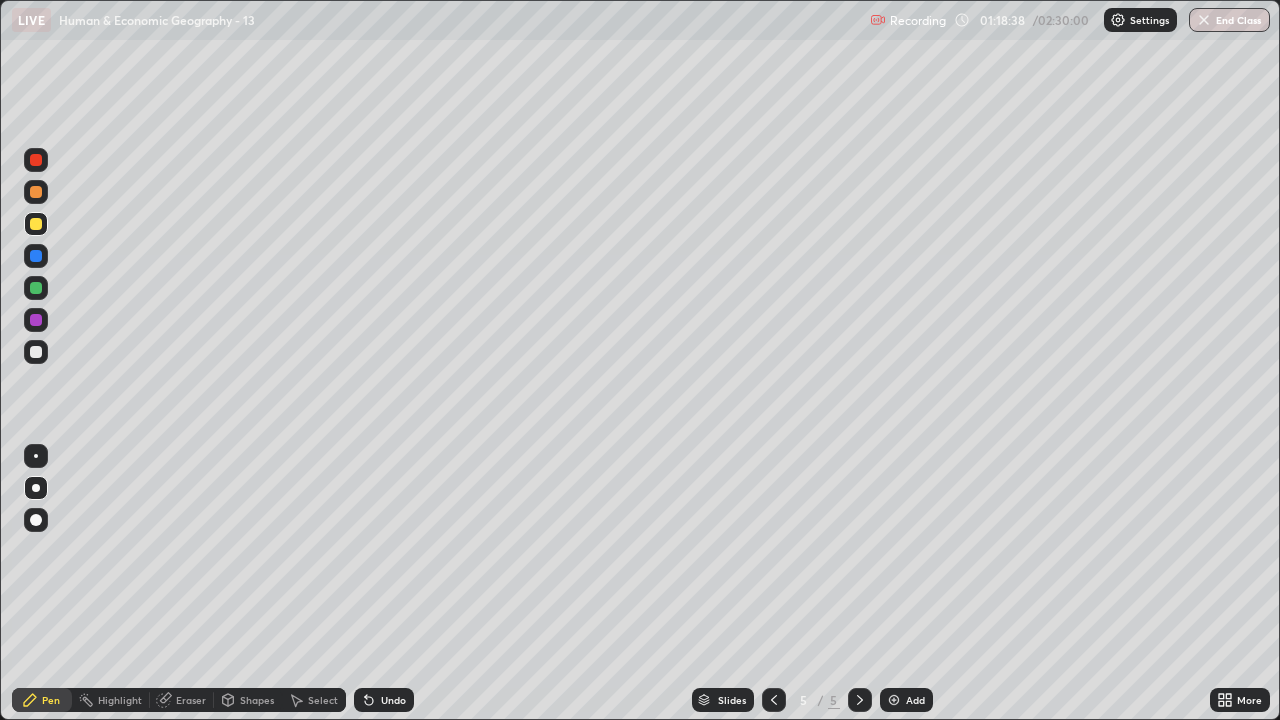 click at bounding box center [36, 352] 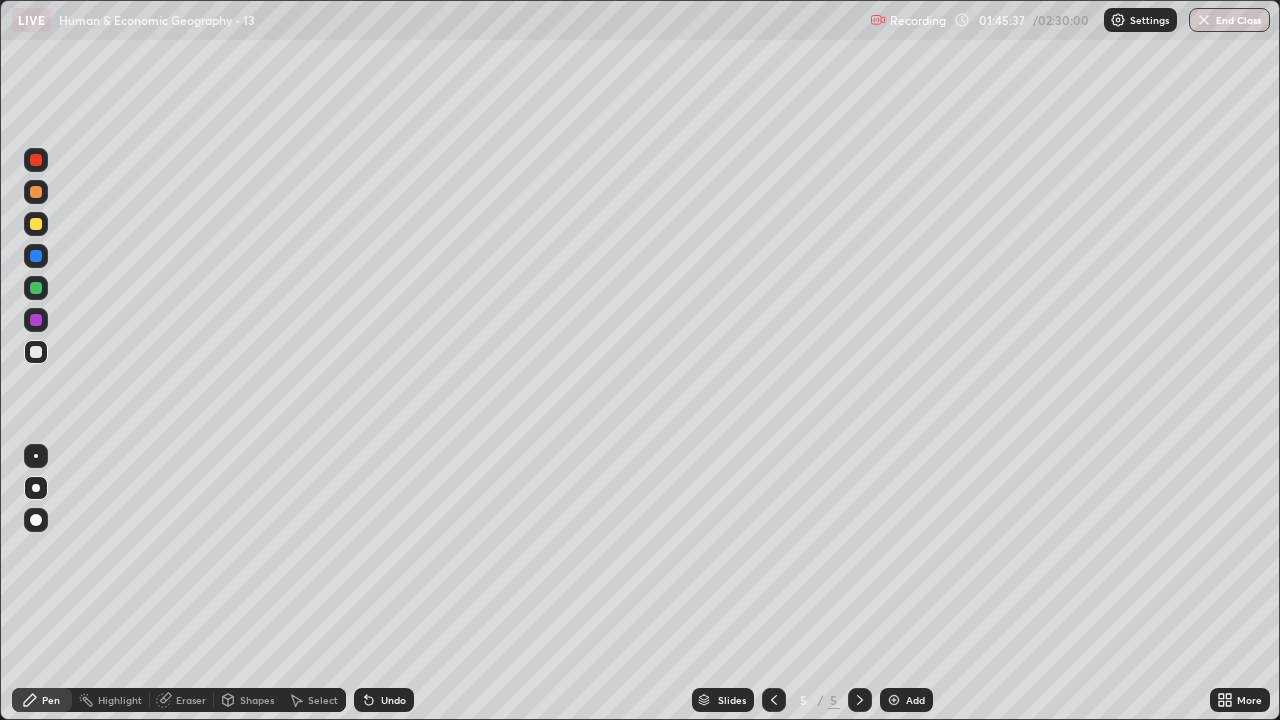 click 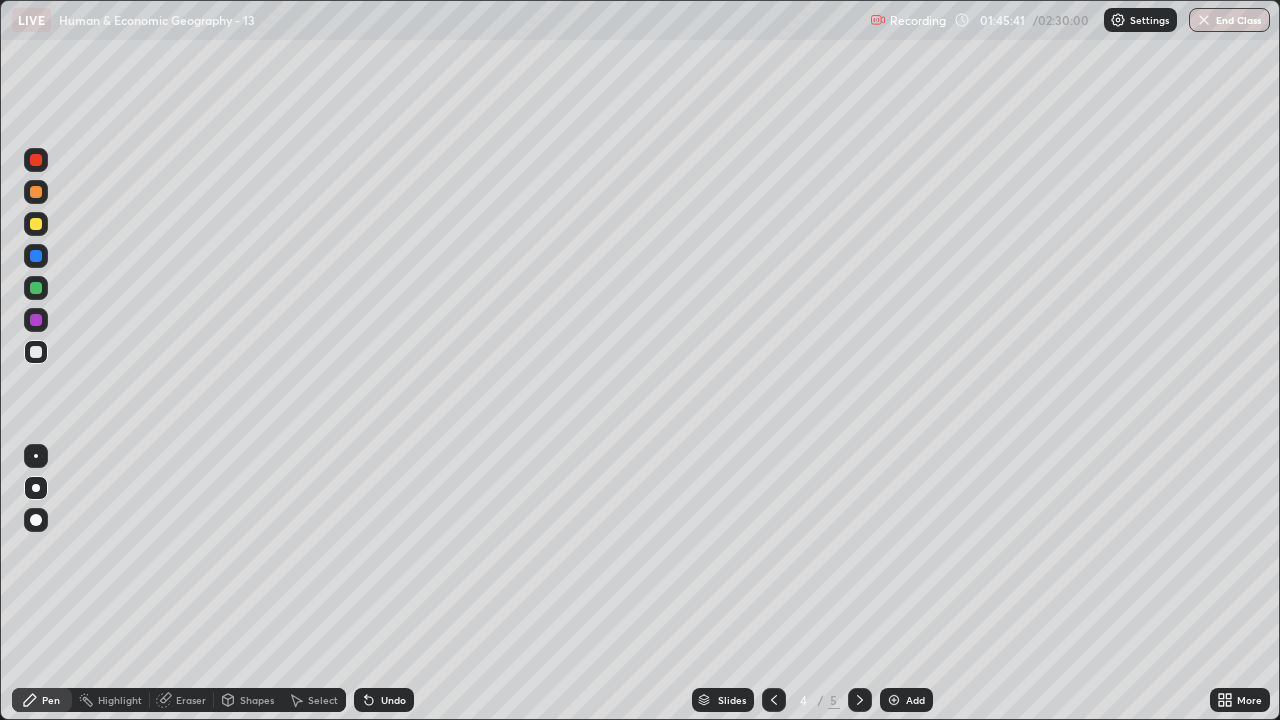click on "Eraser" at bounding box center [191, 700] 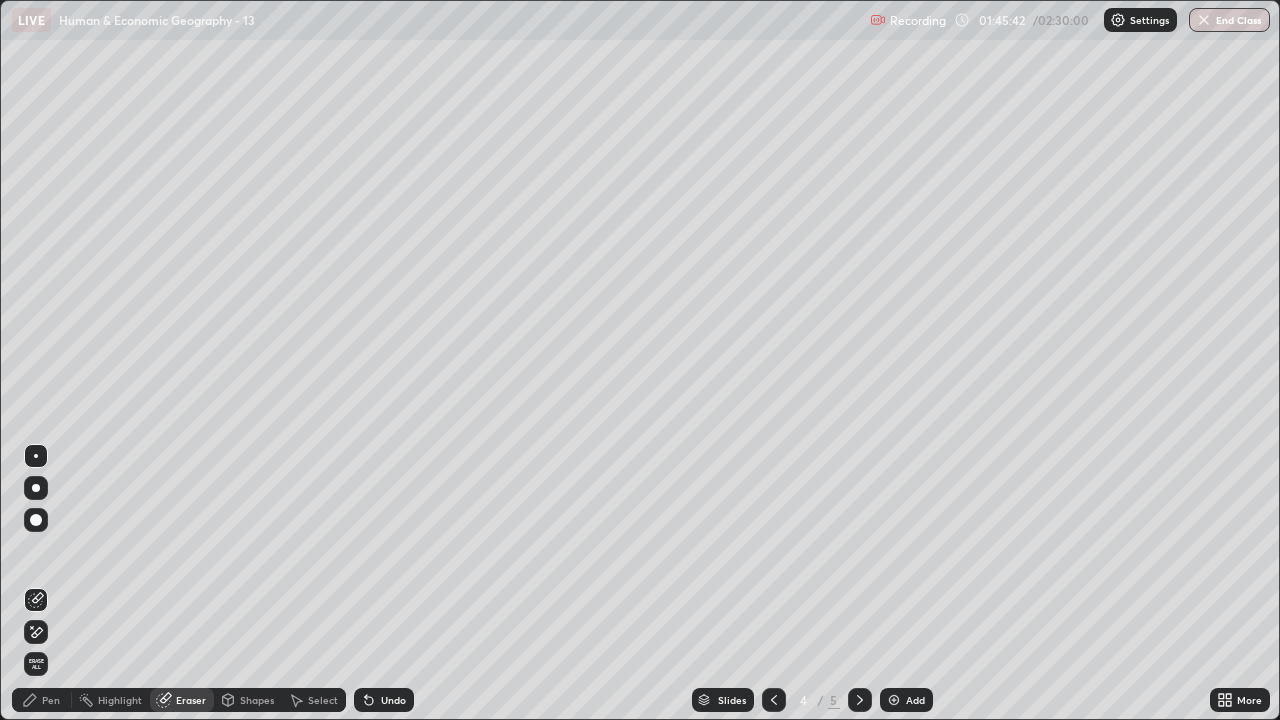click on "Erase all" at bounding box center [36, 664] 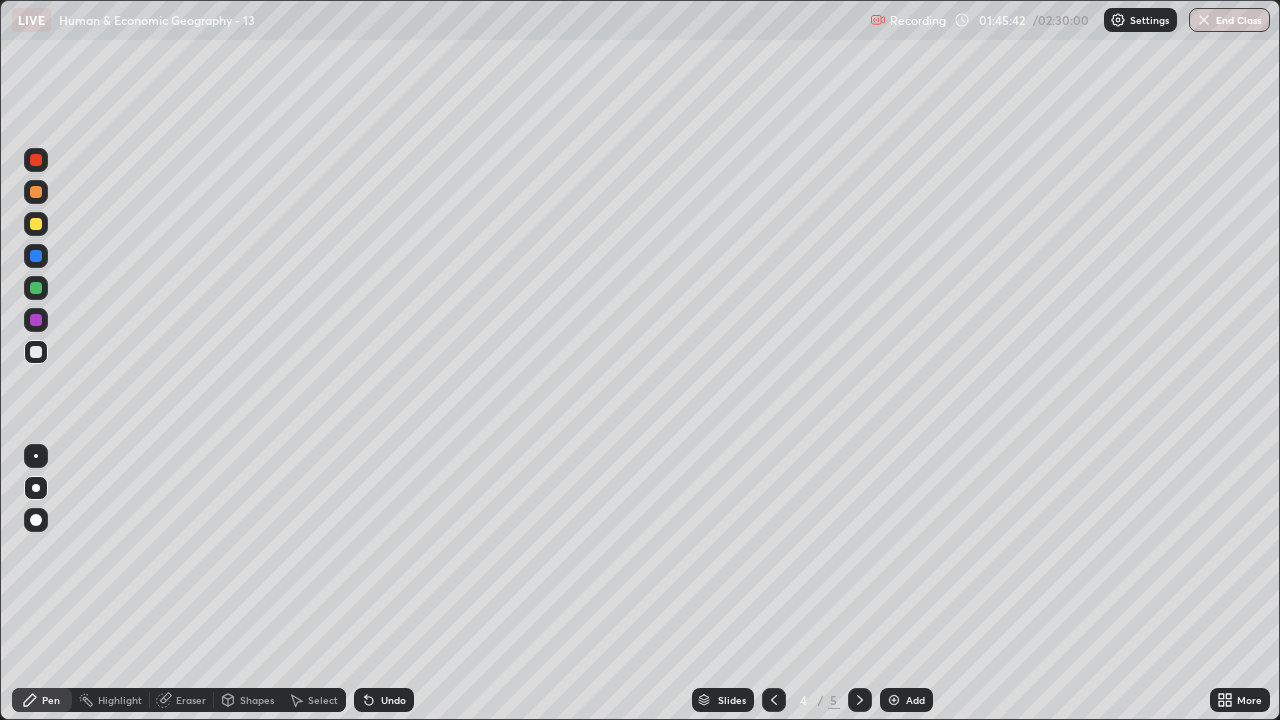click on "Pen" at bounding box center (51, 700) 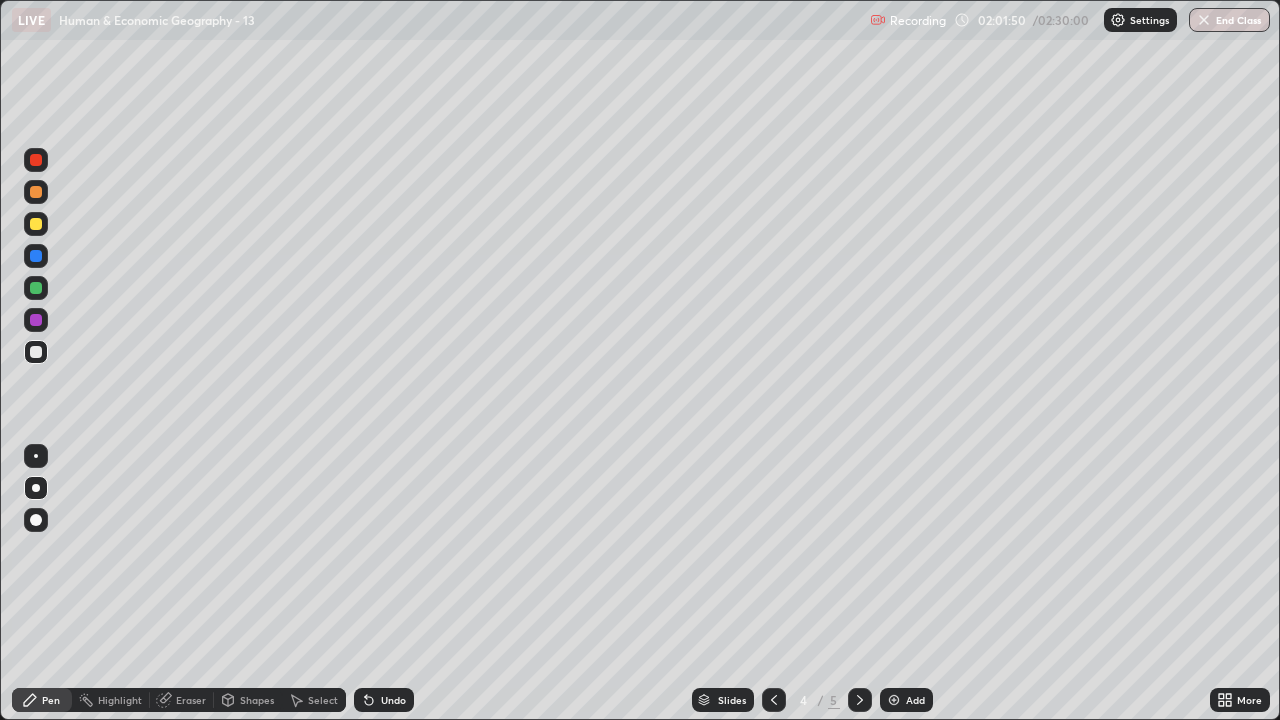 click on "End Class" at bounding box center [1229, 20] 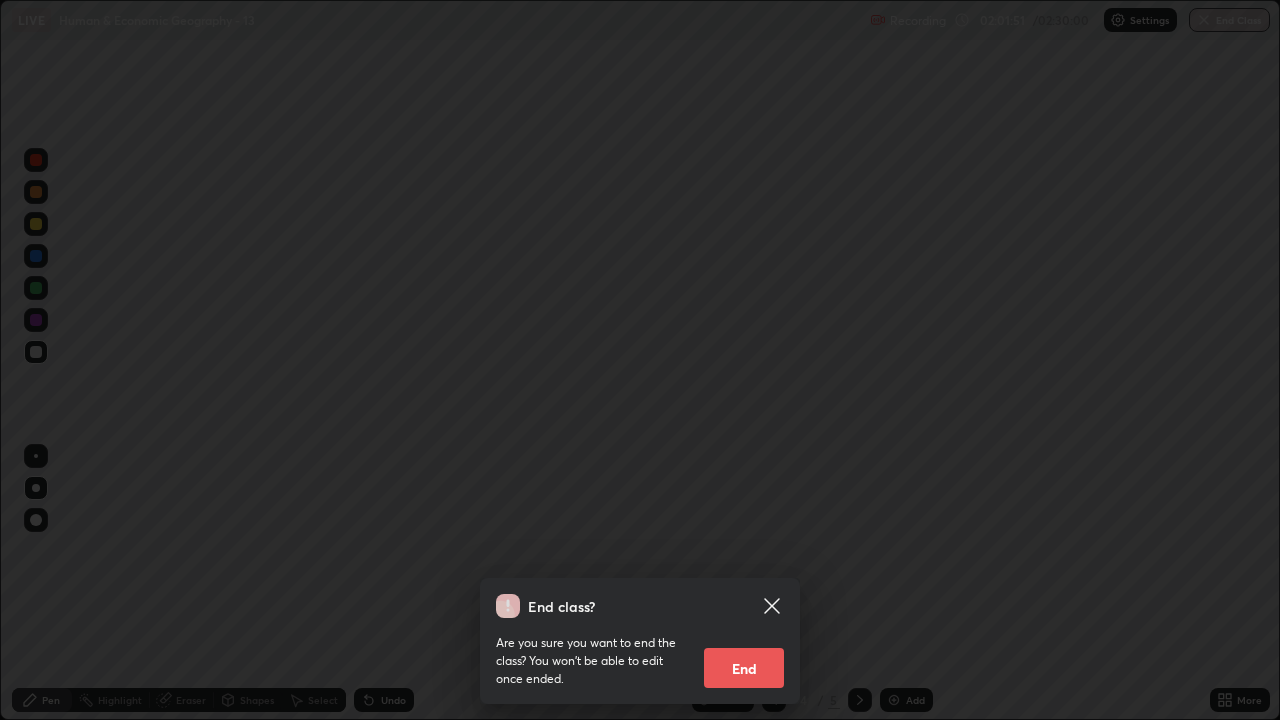 click on "End" at bounding box center (744, 668) 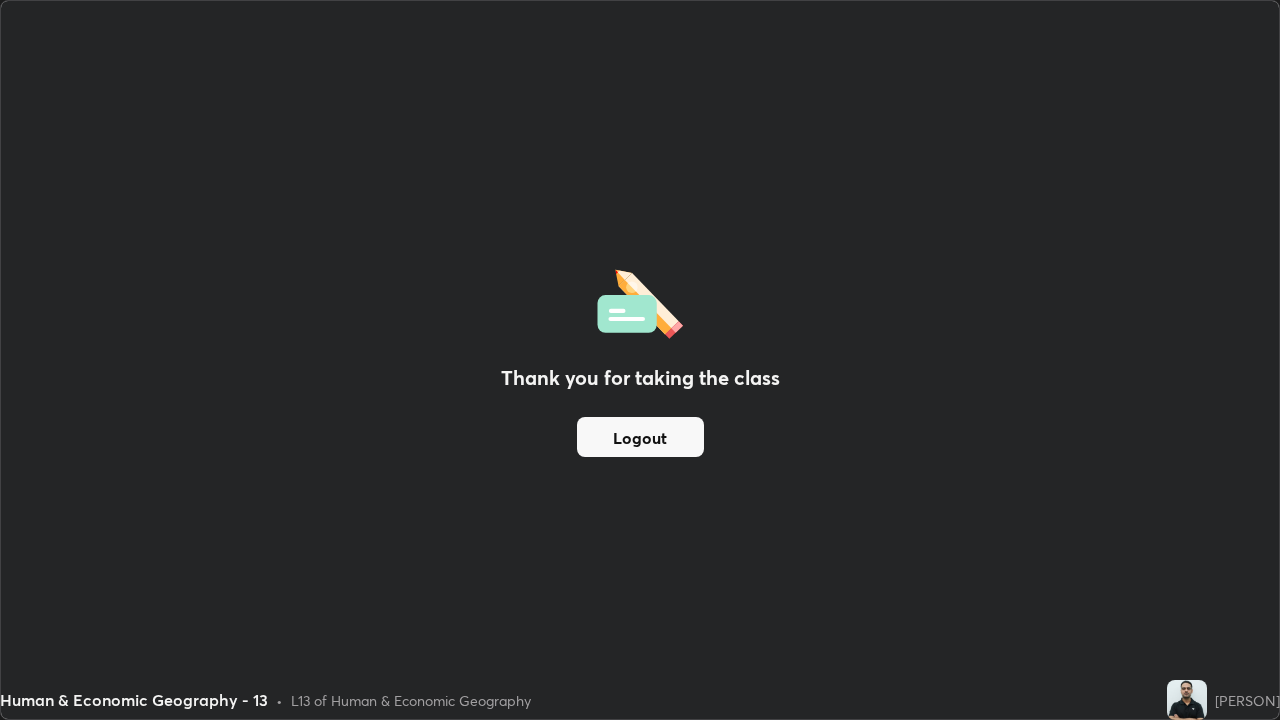 click on "Logout" at bounding box center [640, 437] 